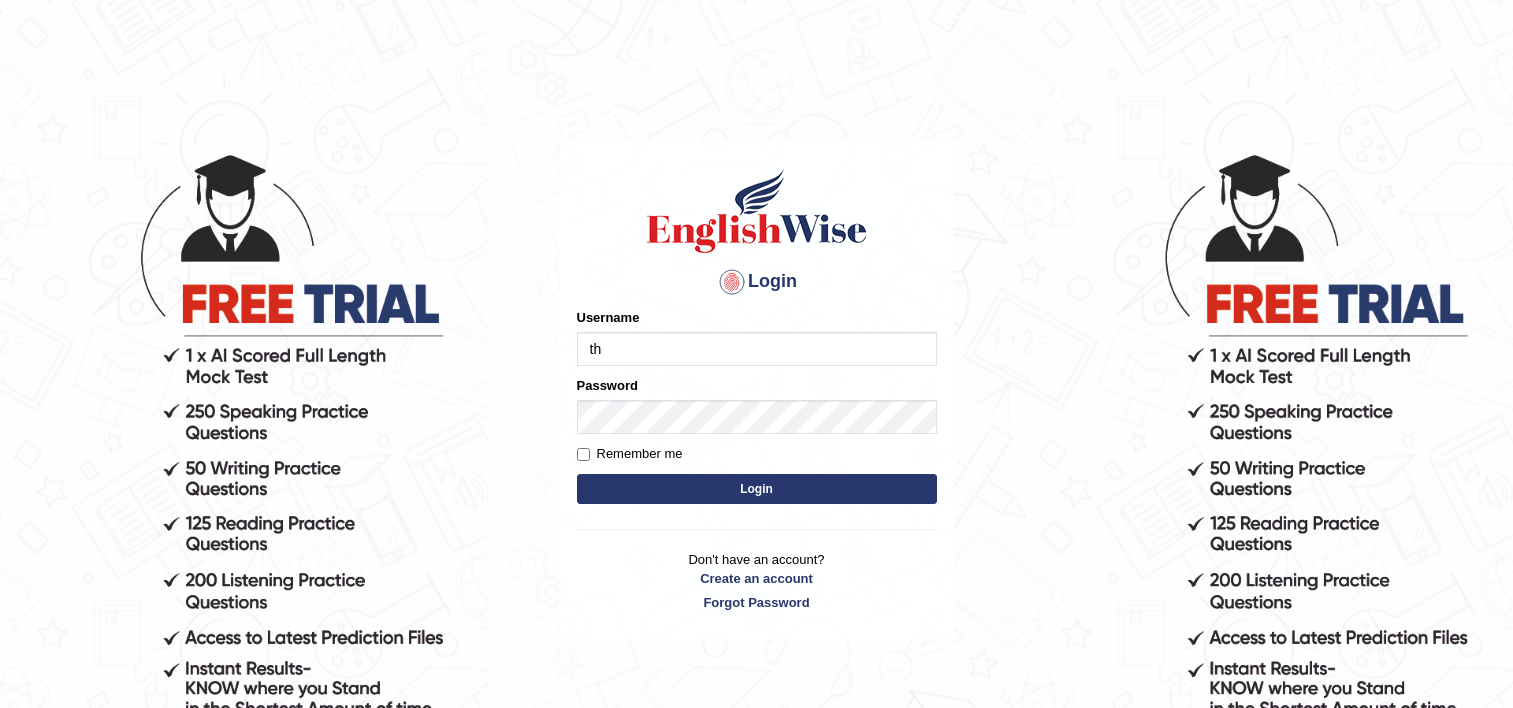 scroll, scrollTop: 0, scrollLeft: 0, axis: both 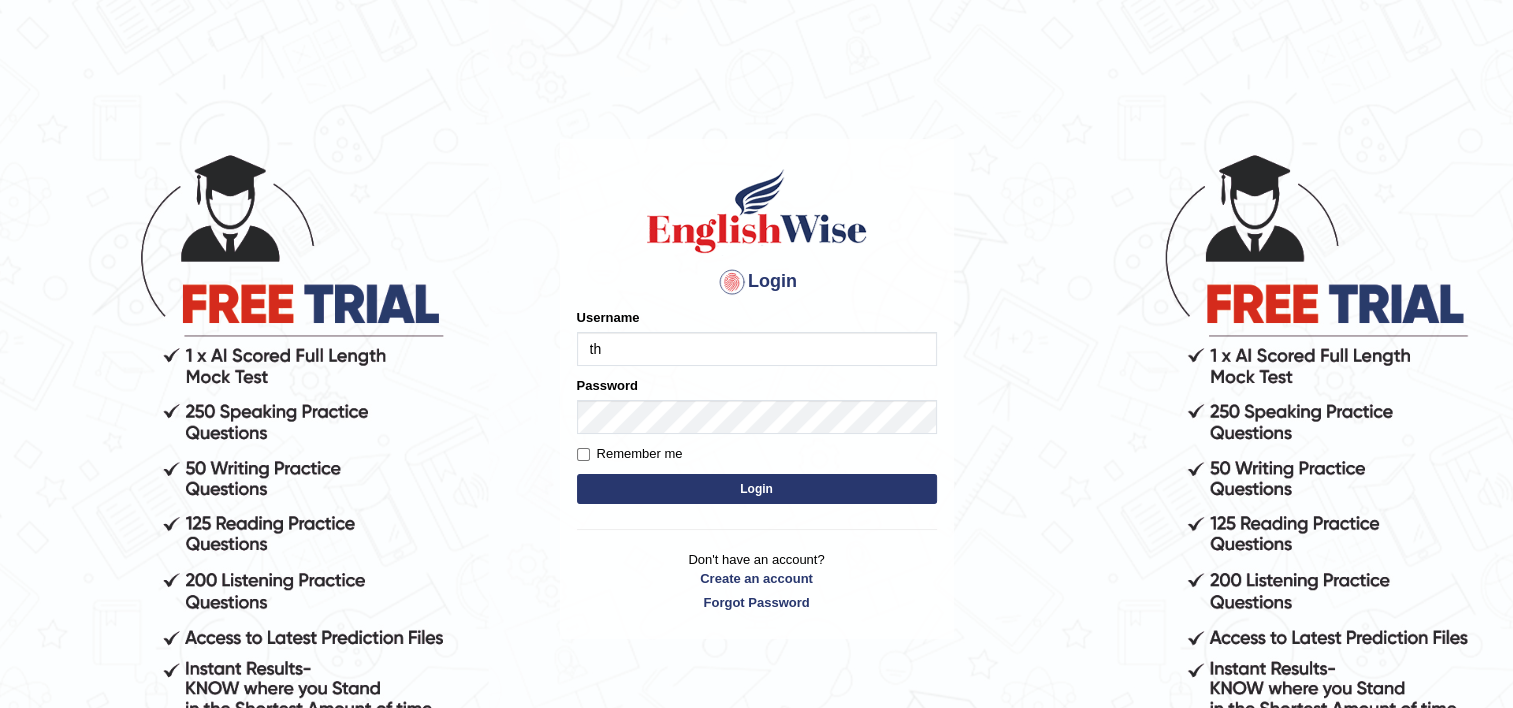 type on "Thilini_Dissanayake" 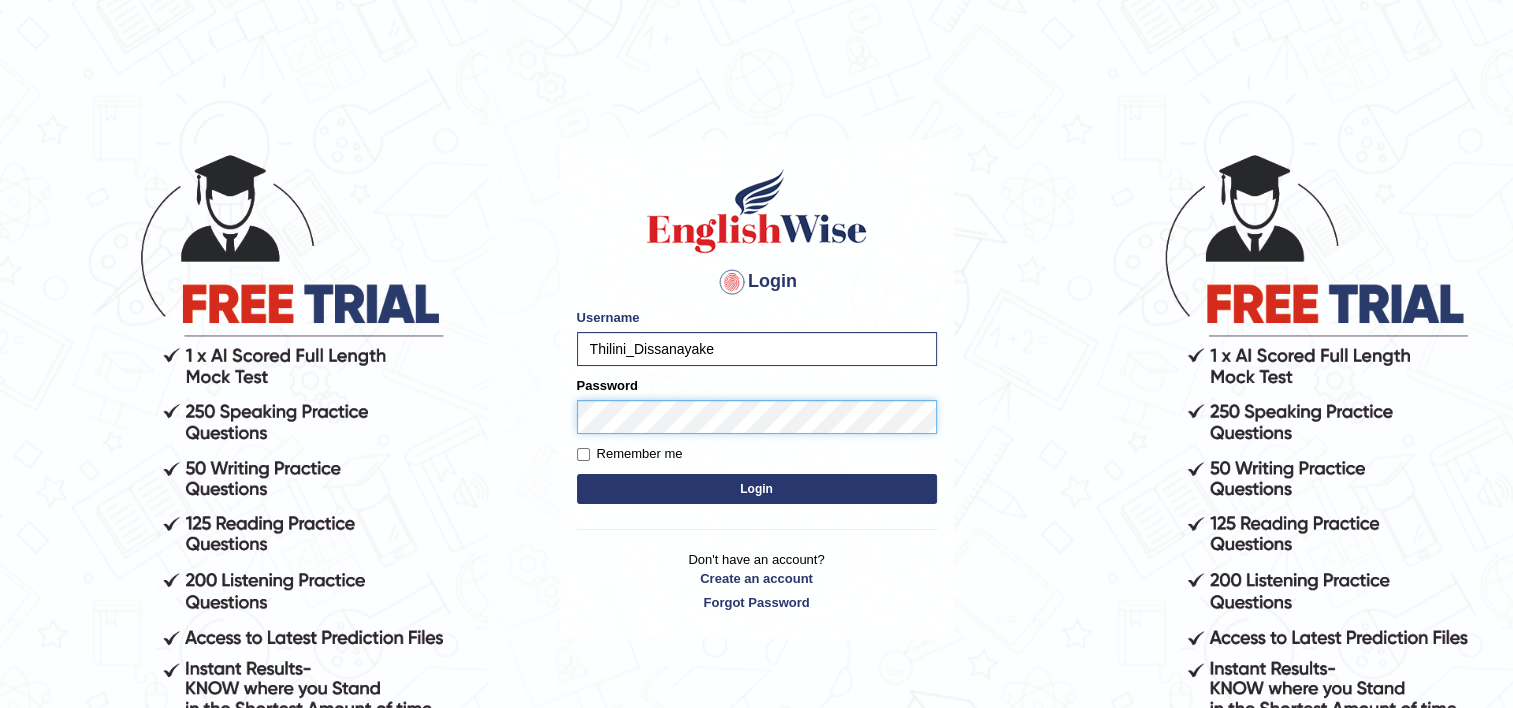 click on "Login" at bounding box center (757, 489) 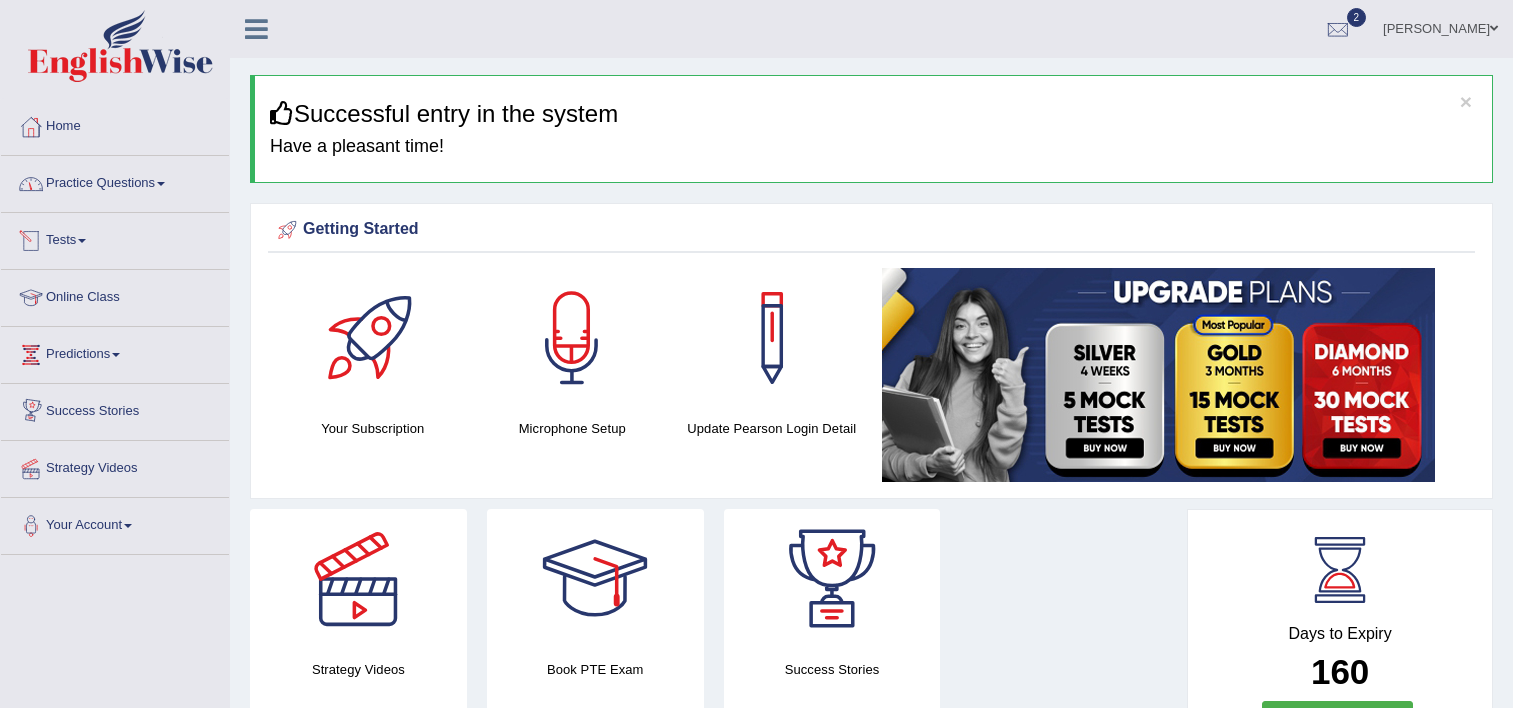 scroll, scrollTop: 0, scrollLeft: 0, axis: both 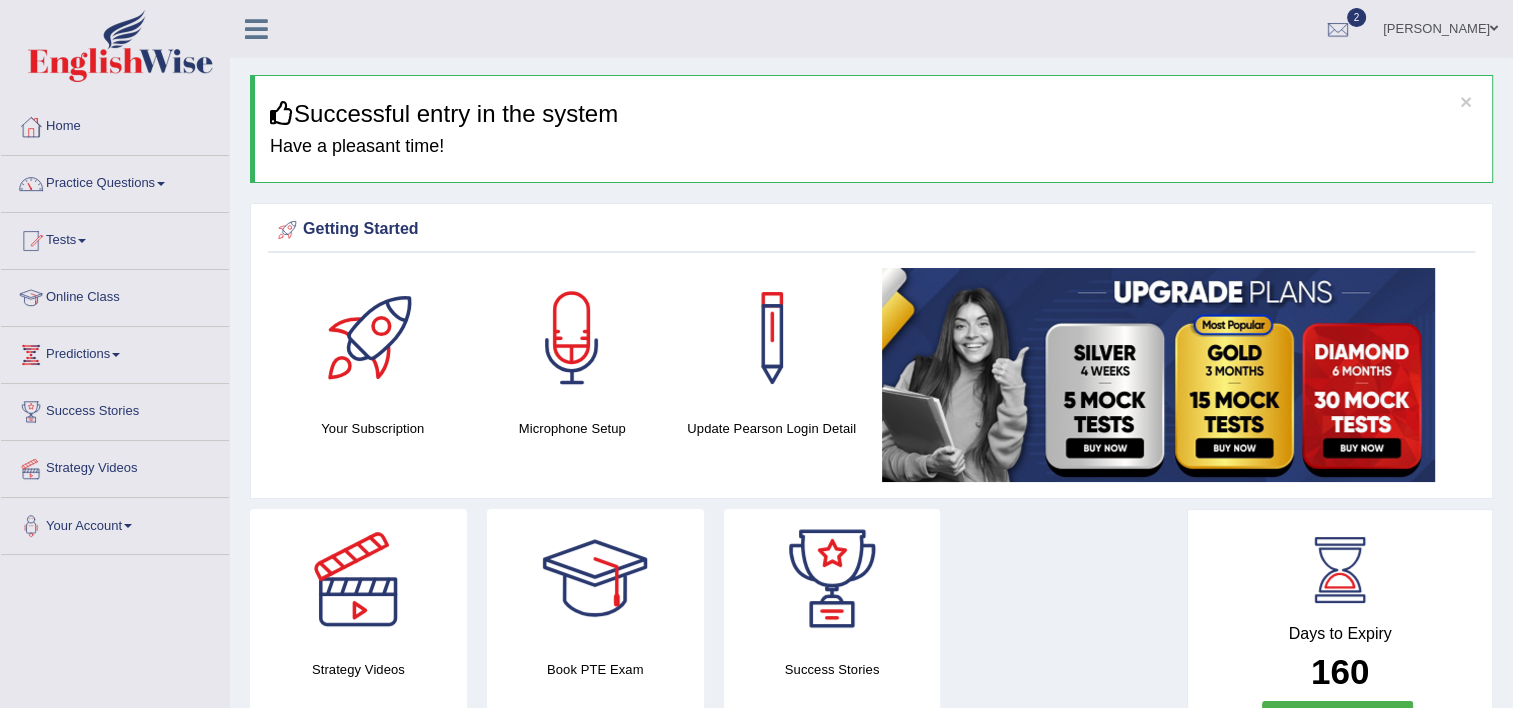 click on "Tests" at bounding box center [115, 238] 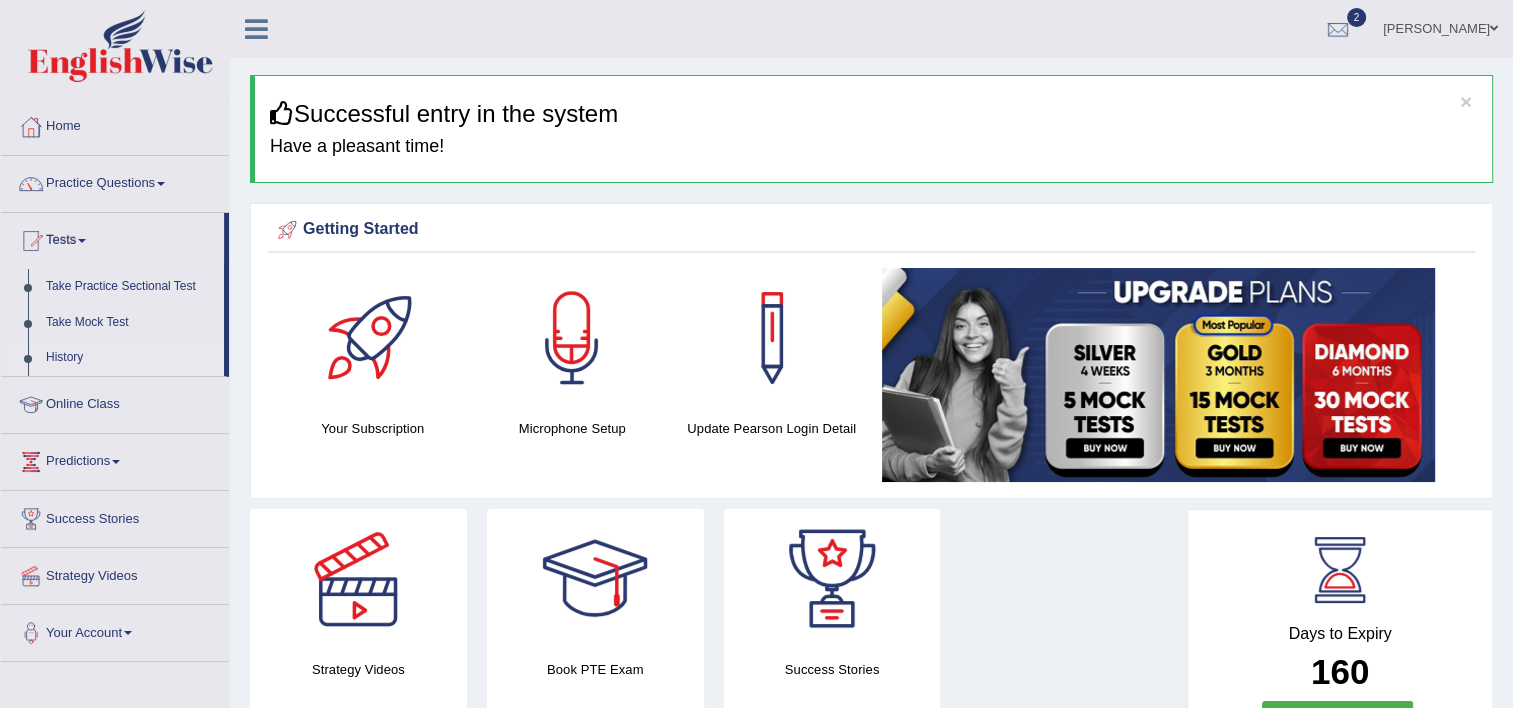 click on "History" at bounding box center (130, 358) 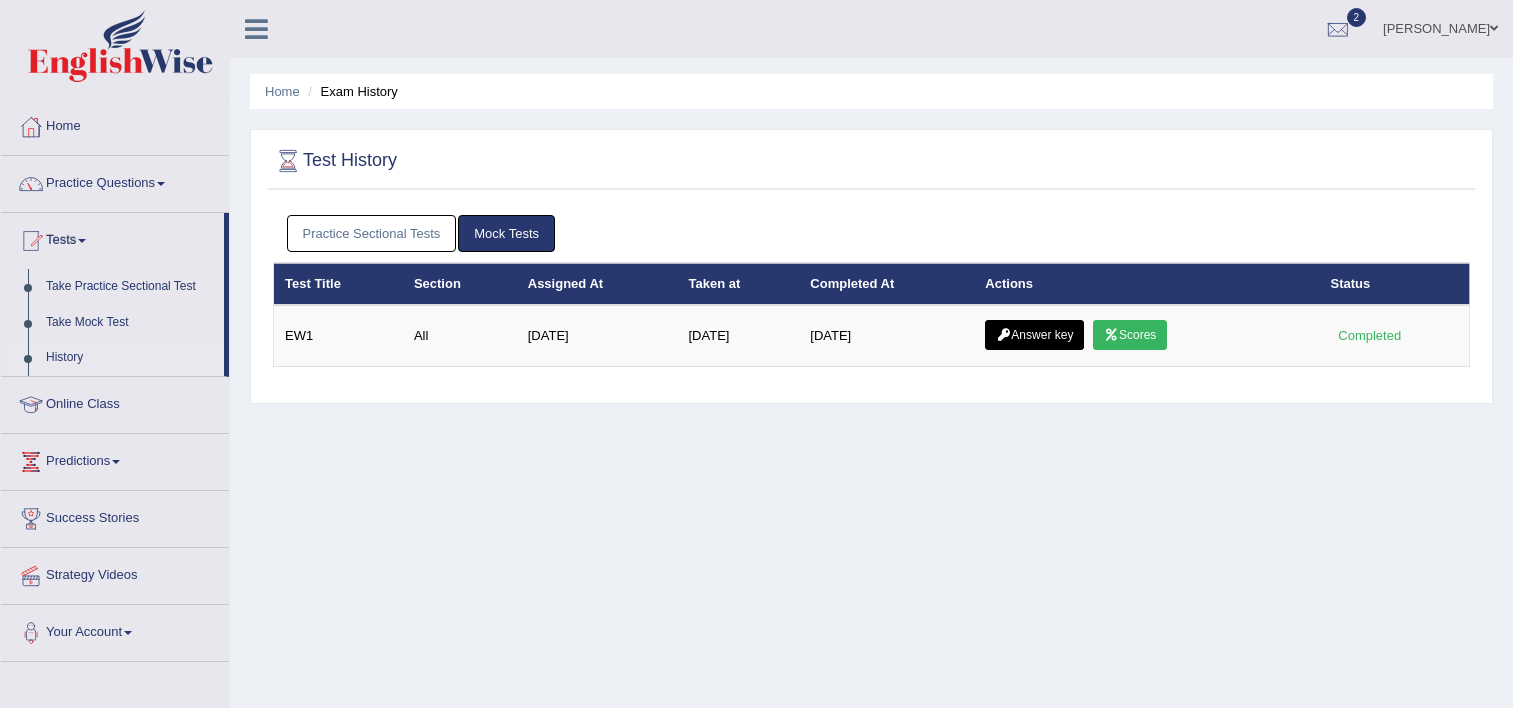 scroll, scrollTop: 0, scrollLeft: 0, axis: both 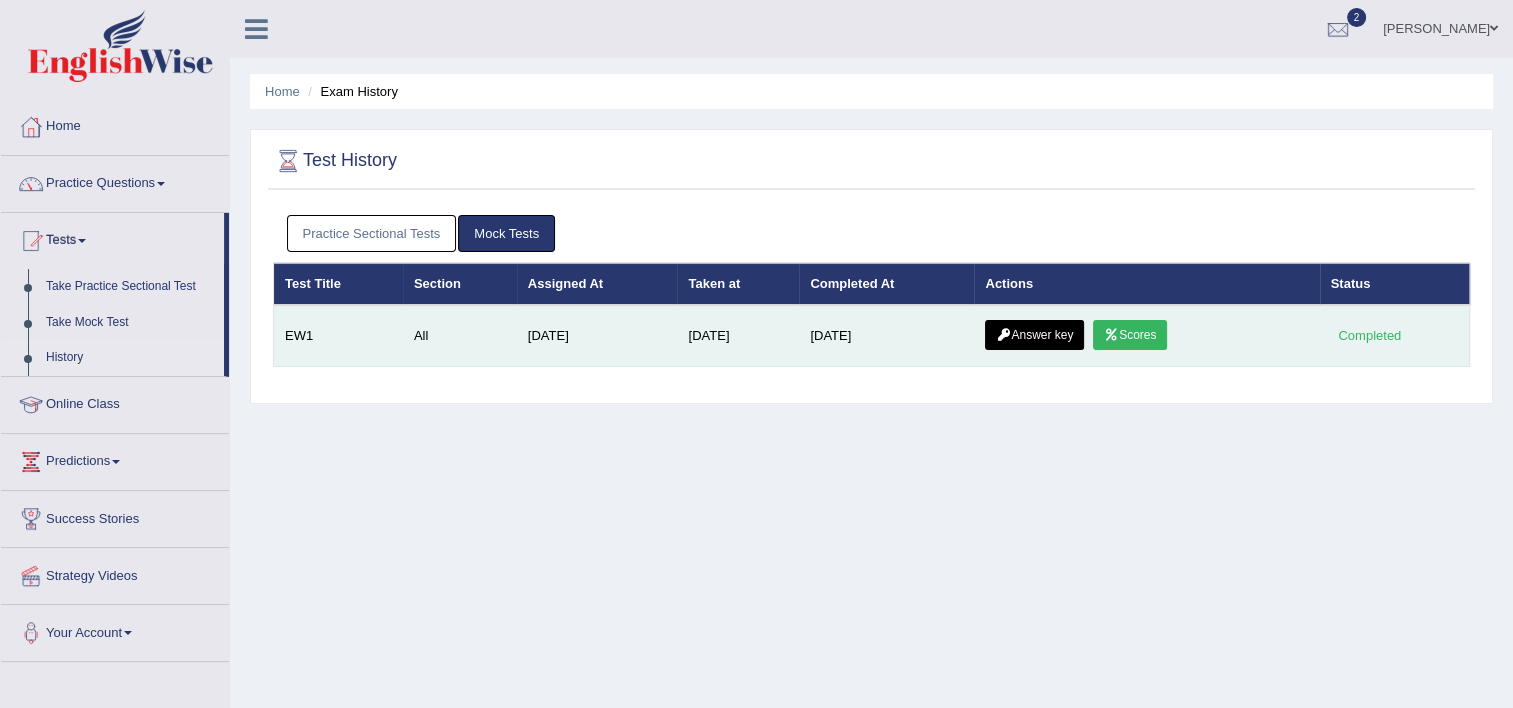 click on "Scores" at bounding box center (1130, 335) 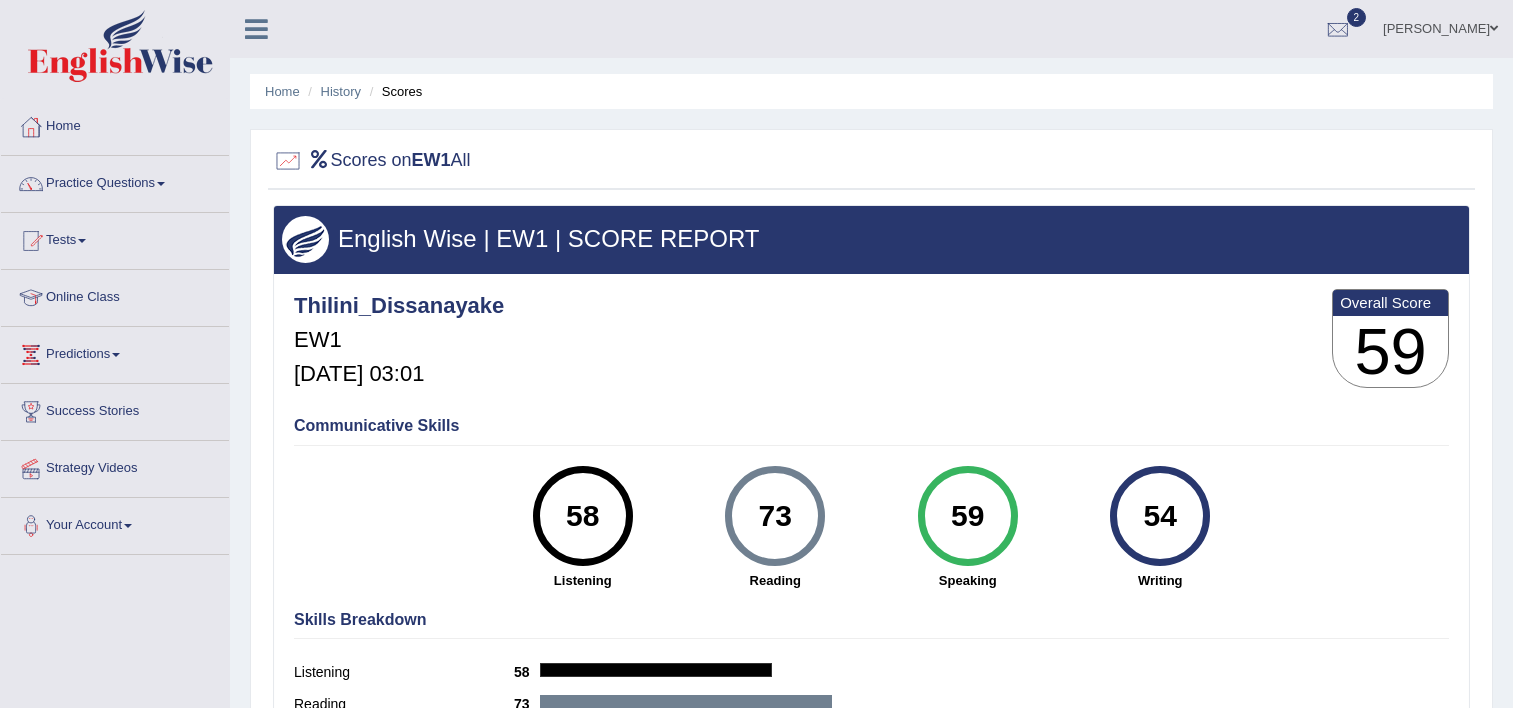 scroll, scrollTop: 0, scrollLeft: 0, axis: both 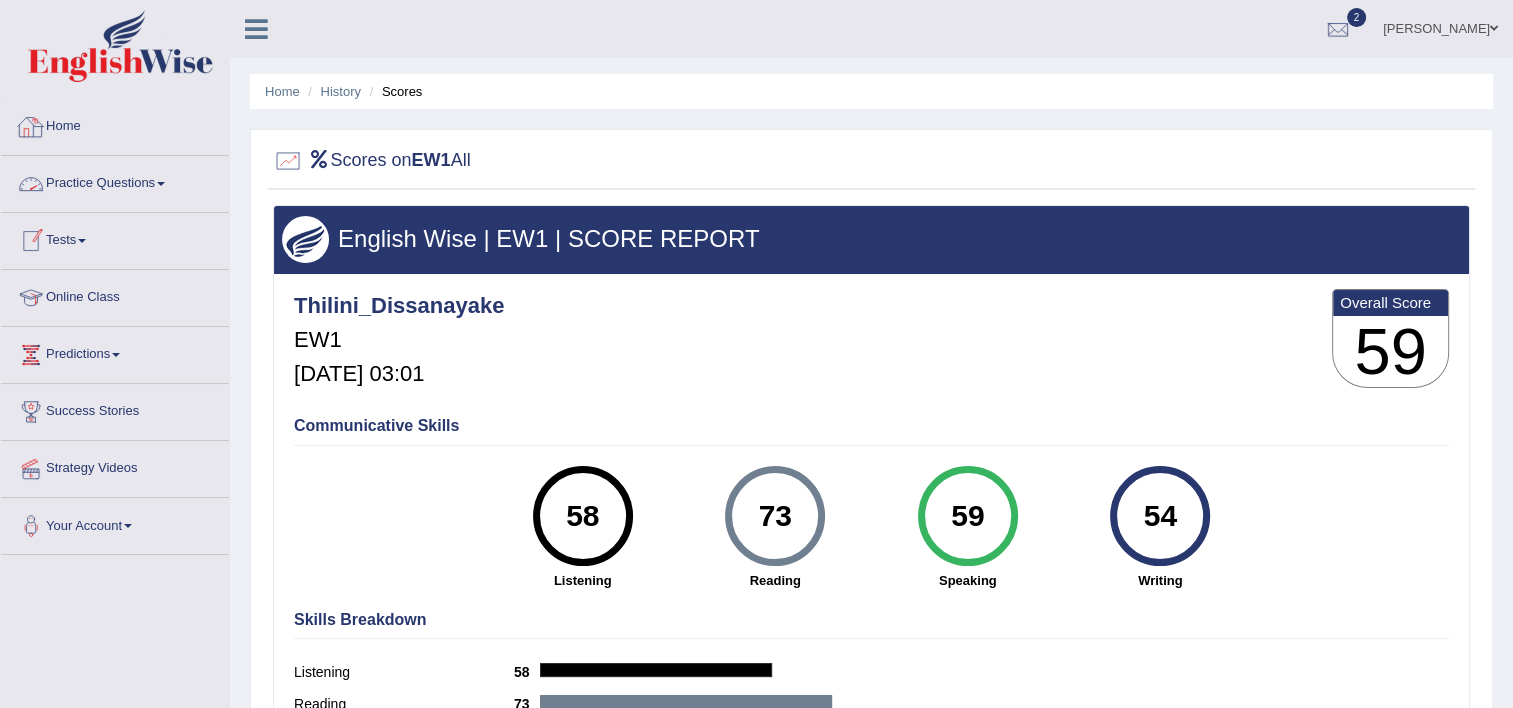 click on "Home" at bounding box center [115, 124] 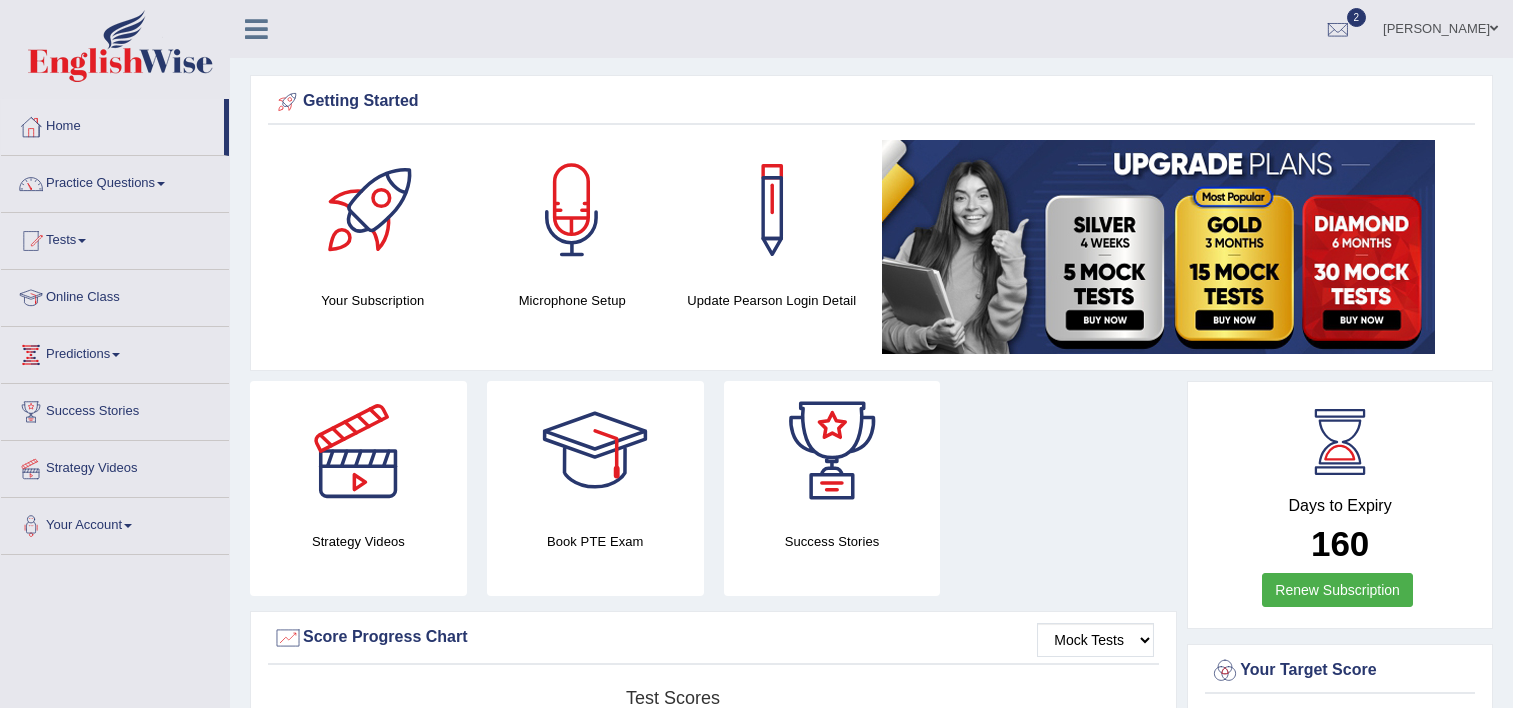 scroll, scrollTop: 0, scrollLeft: 0, axis: both 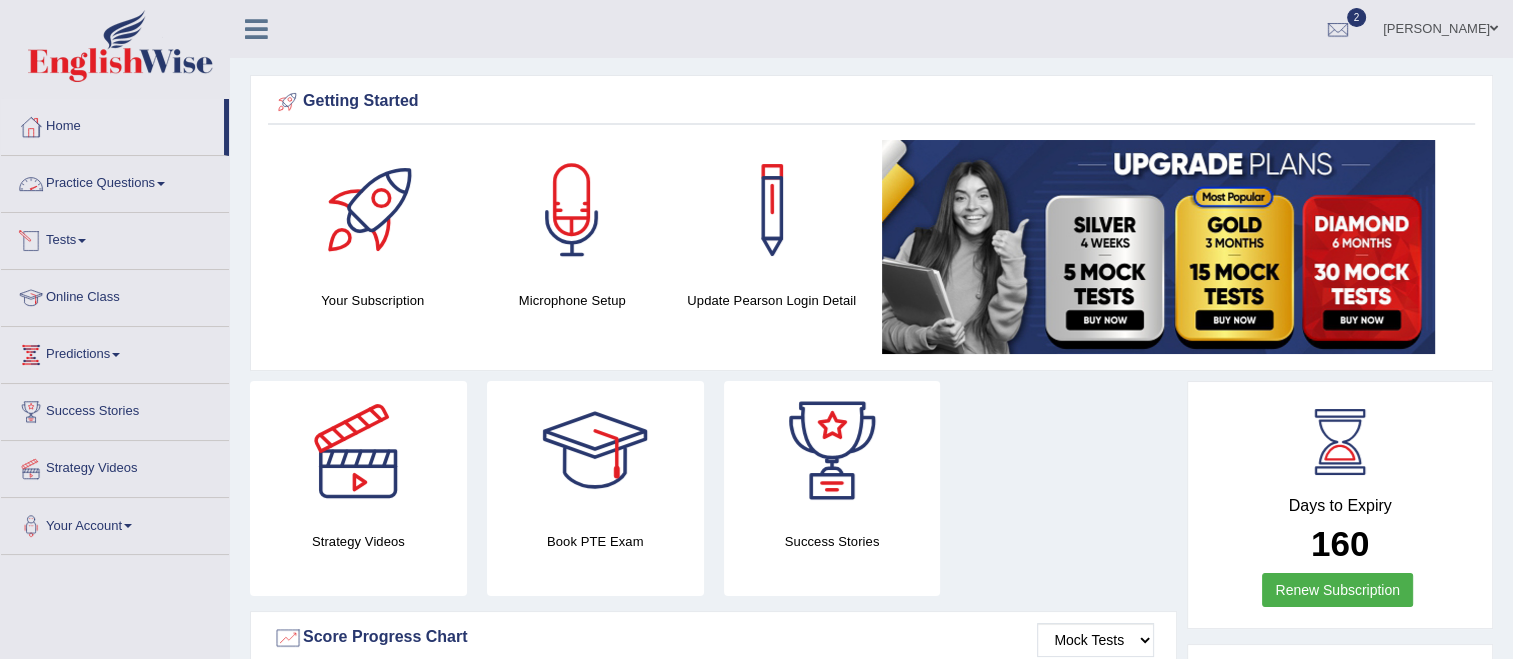 click on "Tests" at bounding box center [115, 238] 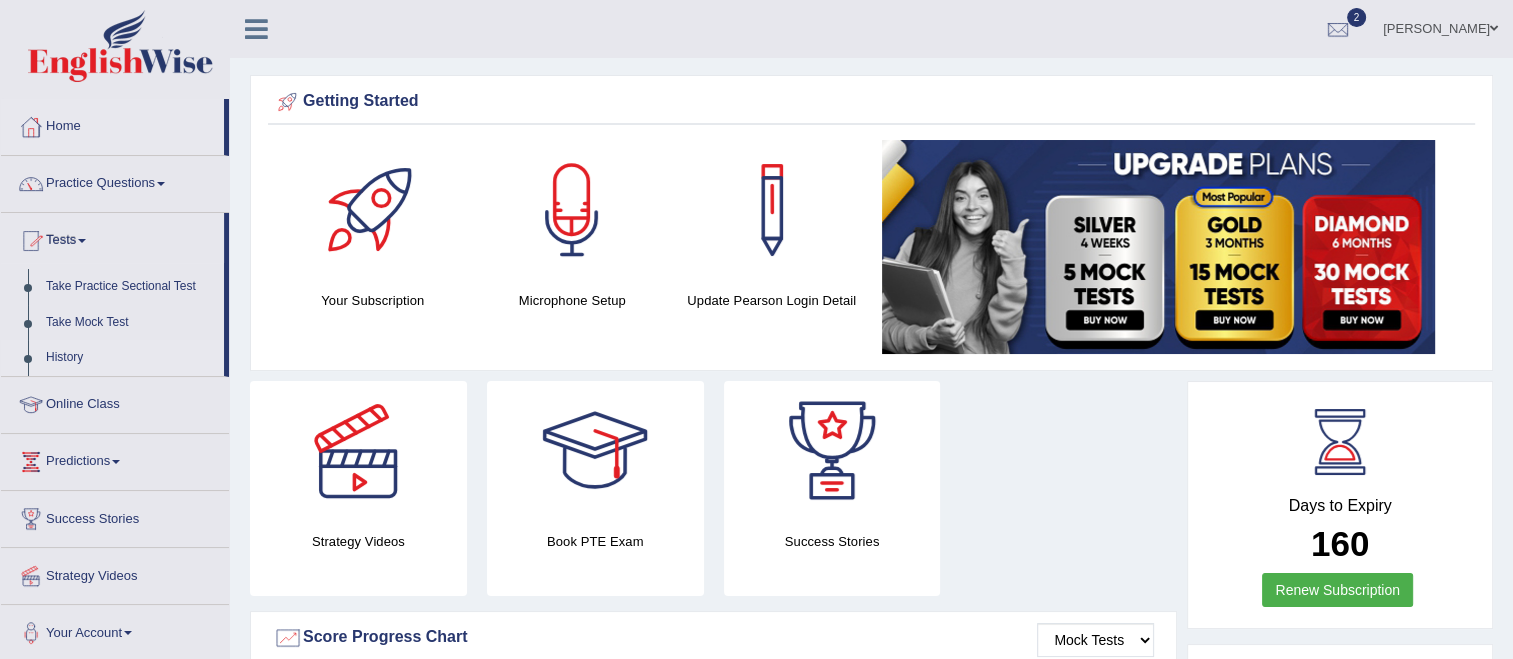 click on "History" at bounding box center (130, 358) 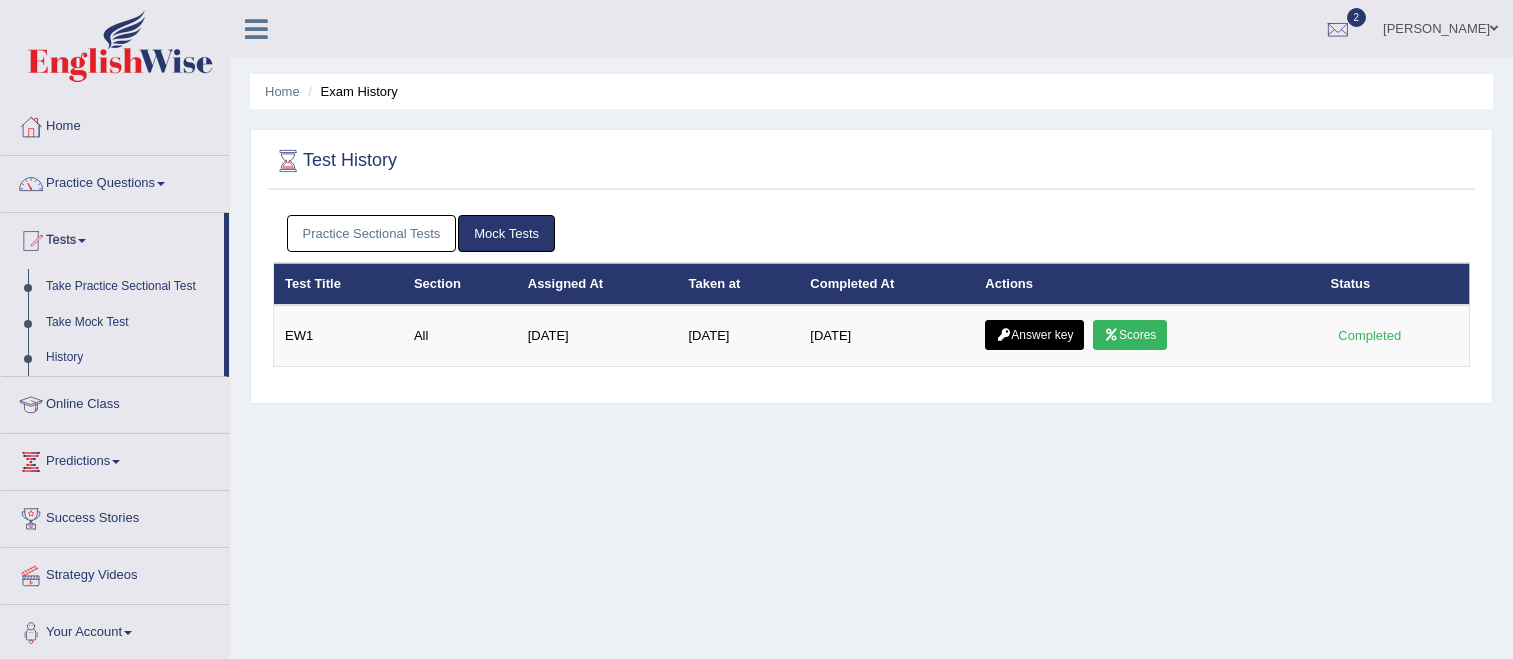 scroll, scrollTop: 0, scrollLeft: 0, axis: both 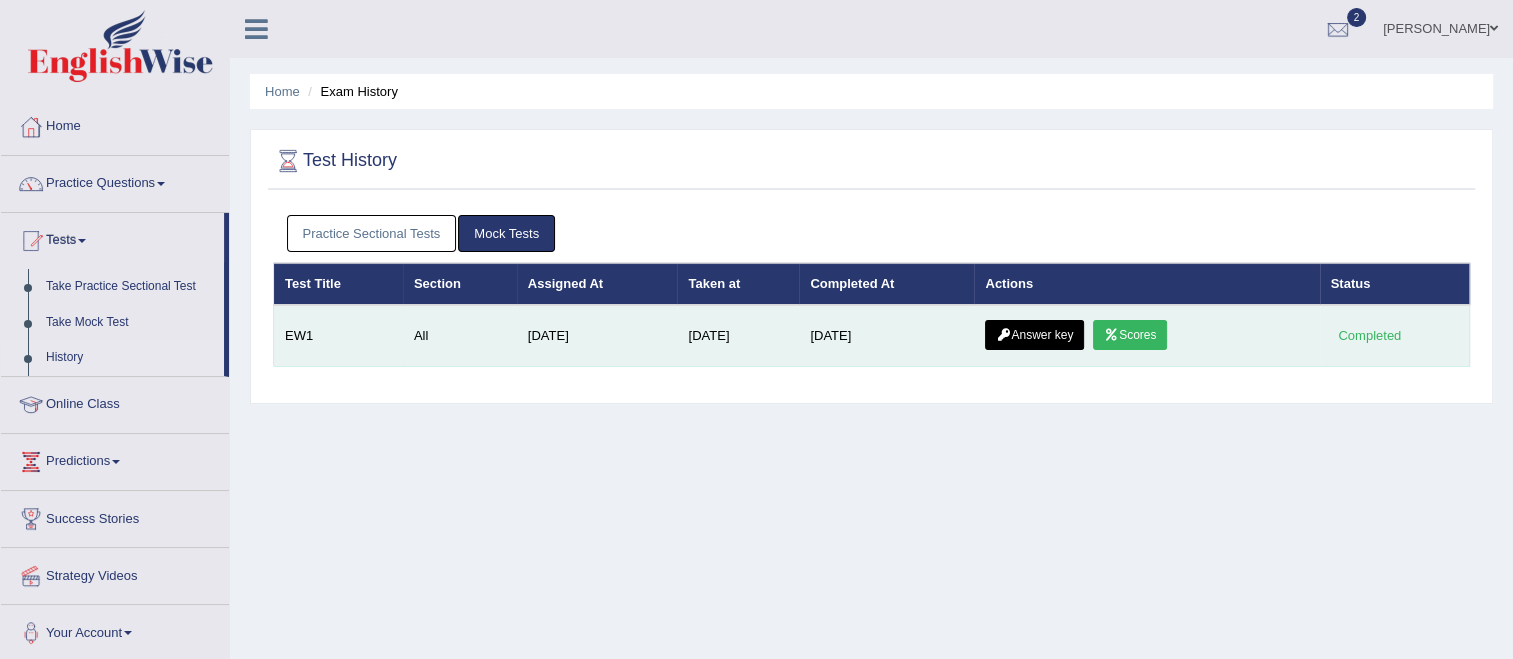 click on "Scores" at bounding box center [1130, 335] 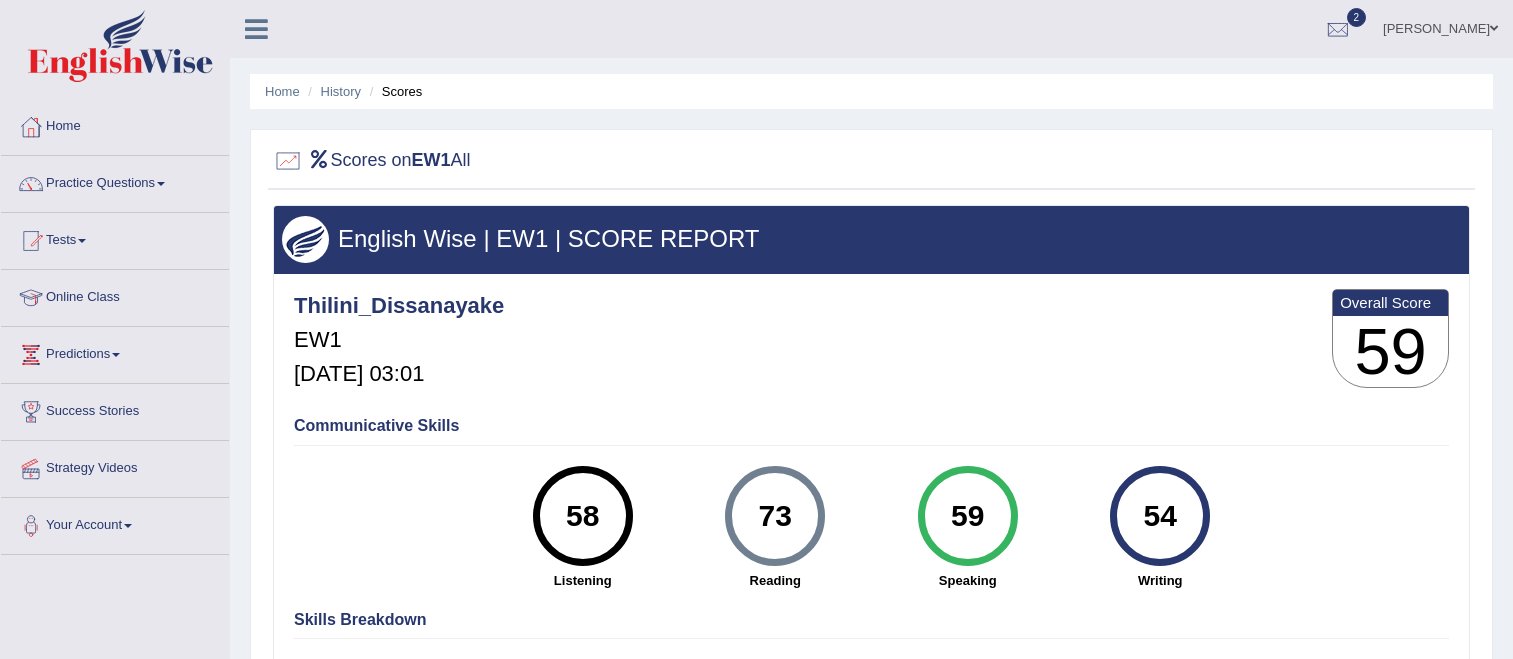 scroll, scrollTop: 264, scrollLeft: 0, axis: vertical 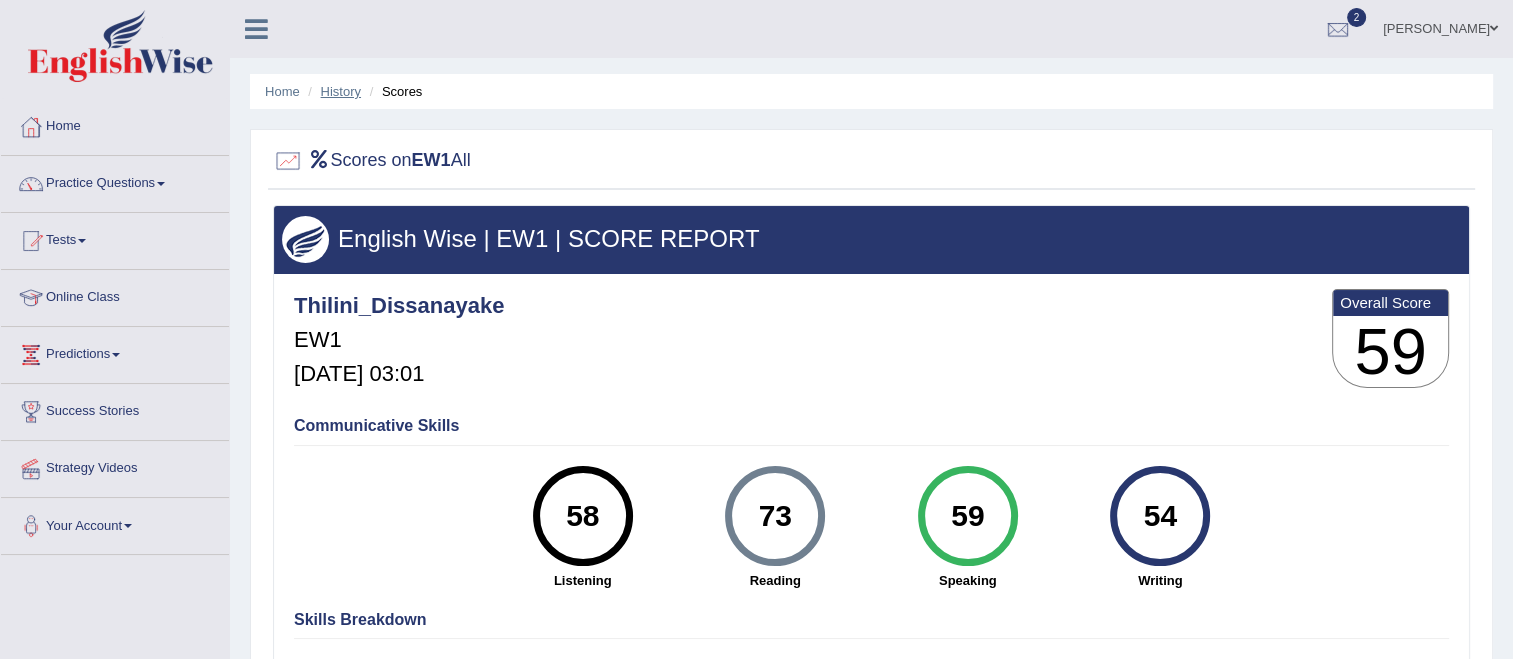 click on "History" at bounding box center (341, 91) 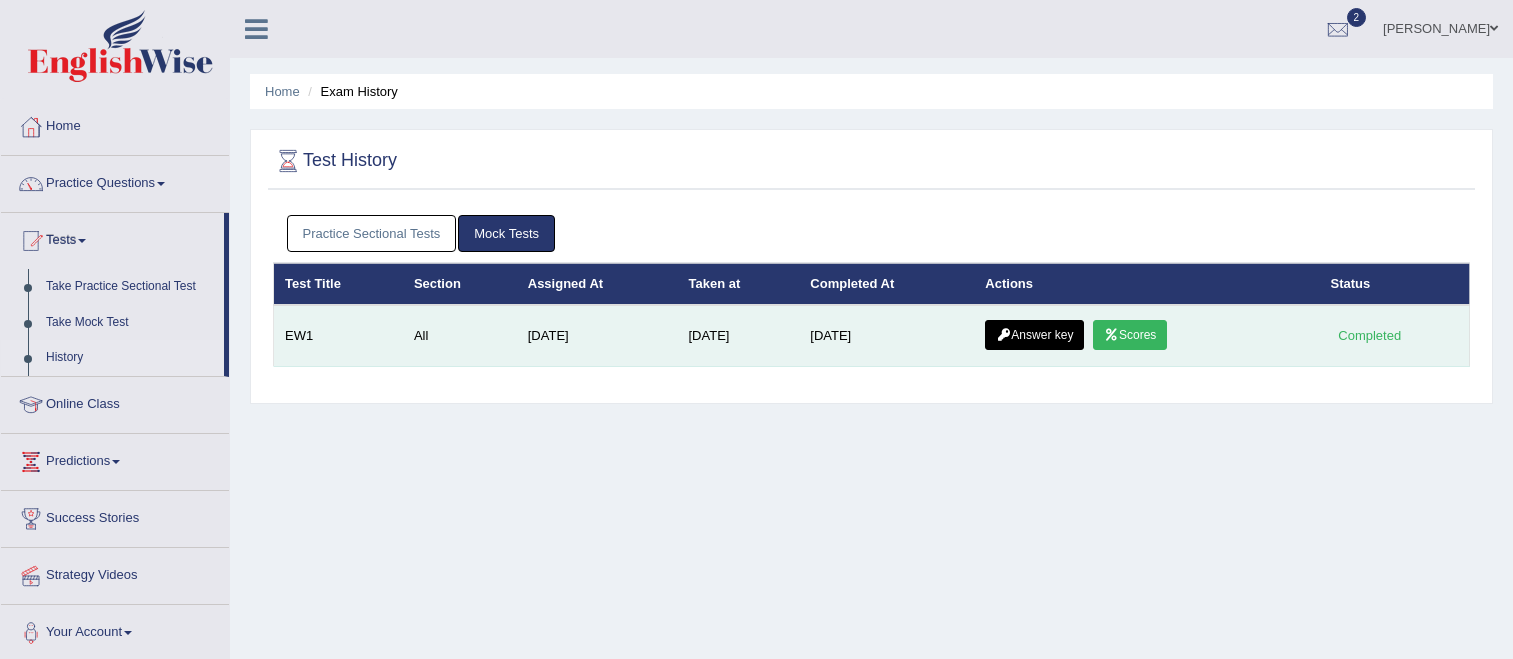 scroll, scrollTop: 0, scrollLeft: 0, axis: both 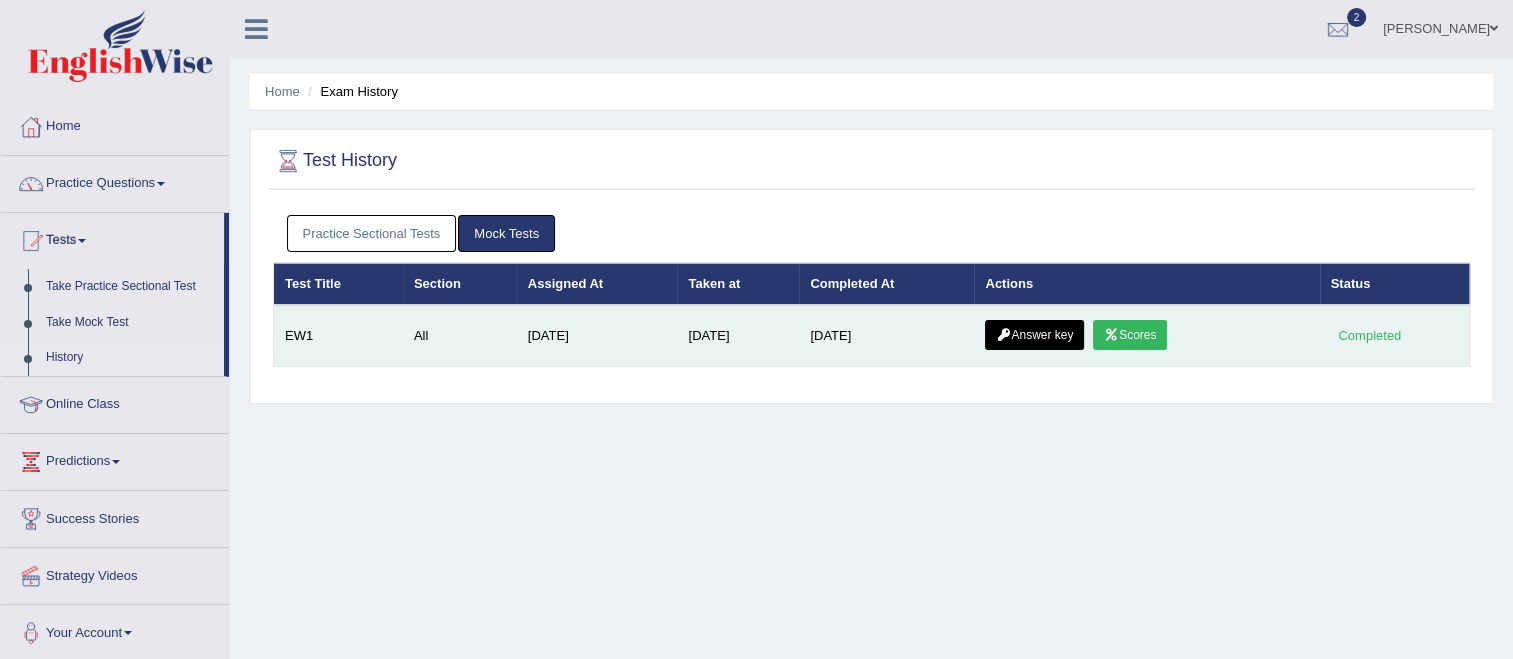 click on "Answer key" at bounding box center (1034, 335) 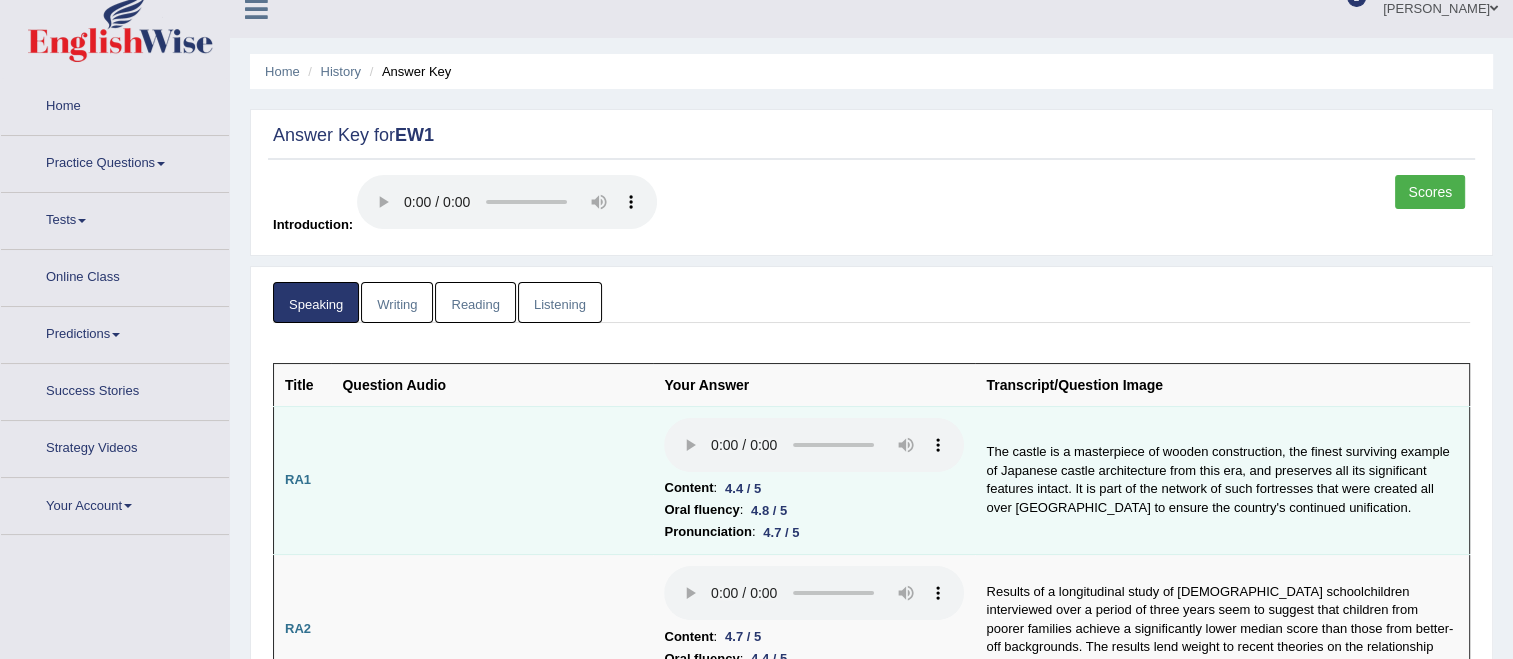 scroll, scrollTop: 300, scrollLeft: 0, axis: vertical 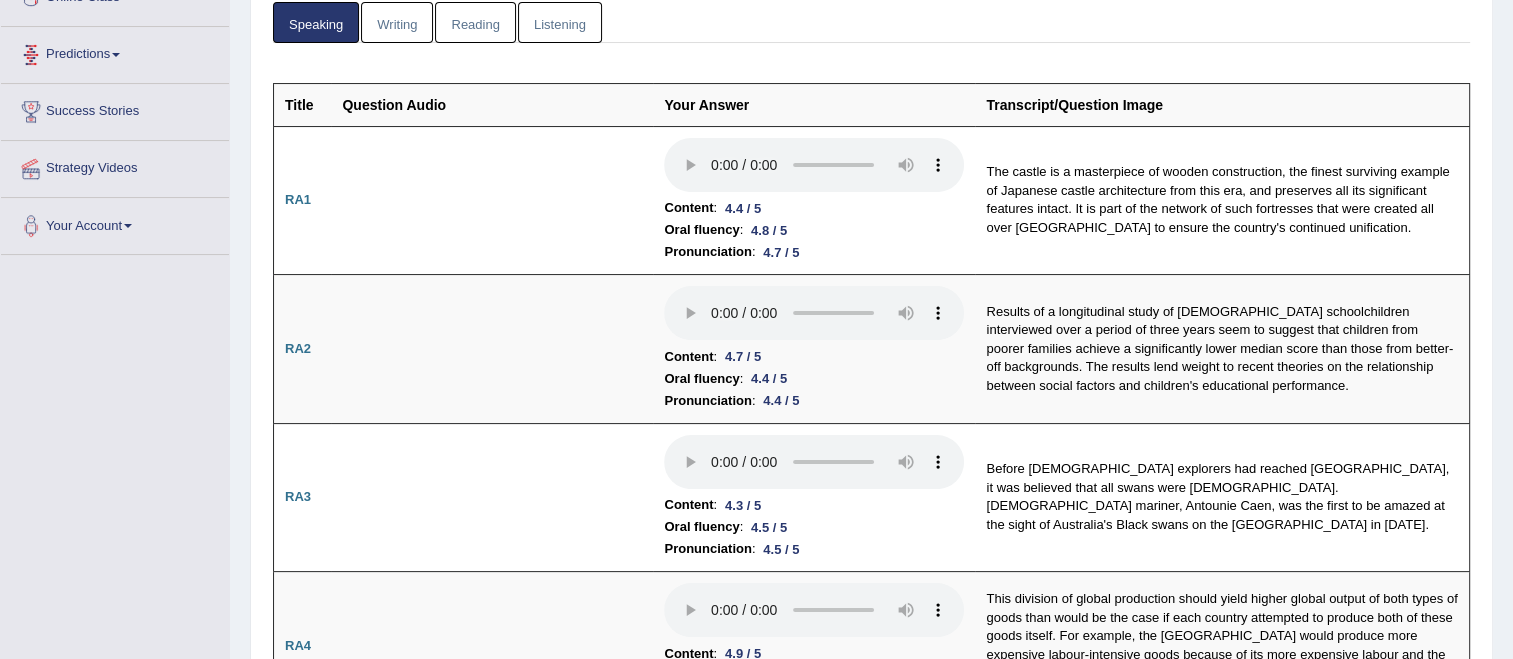 click on "Writing" at bounding box center (397, 22) 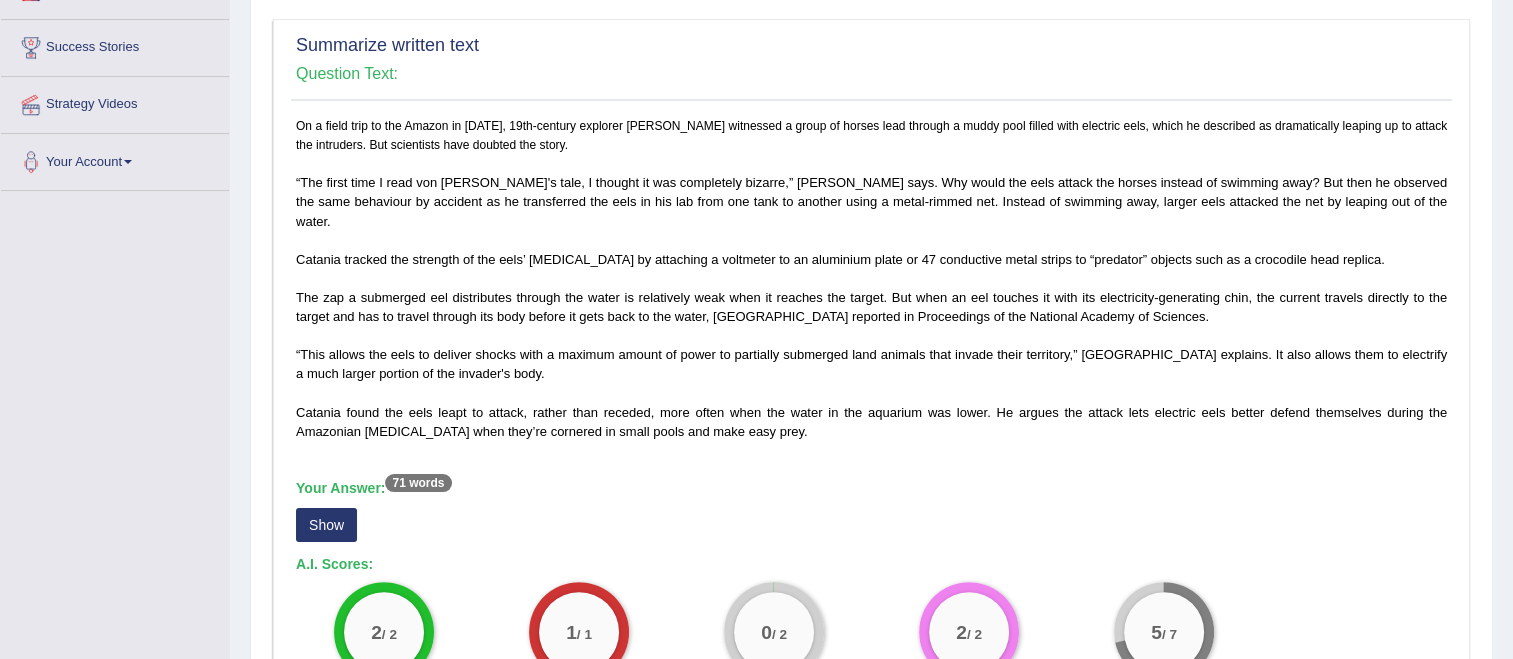 scroll, scrollTop: 377, scrollLeft: 0, axis: vertical 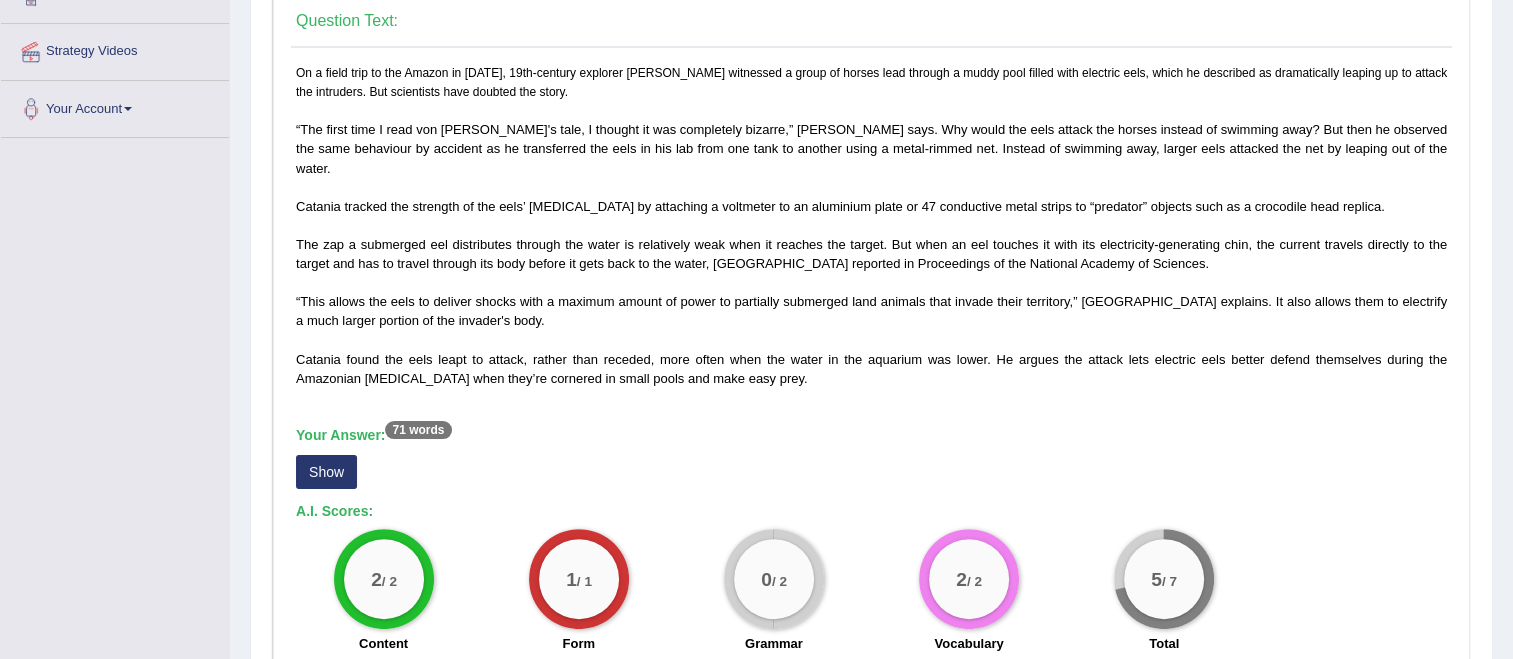 click on "Show" at bounding box center [326, 472] 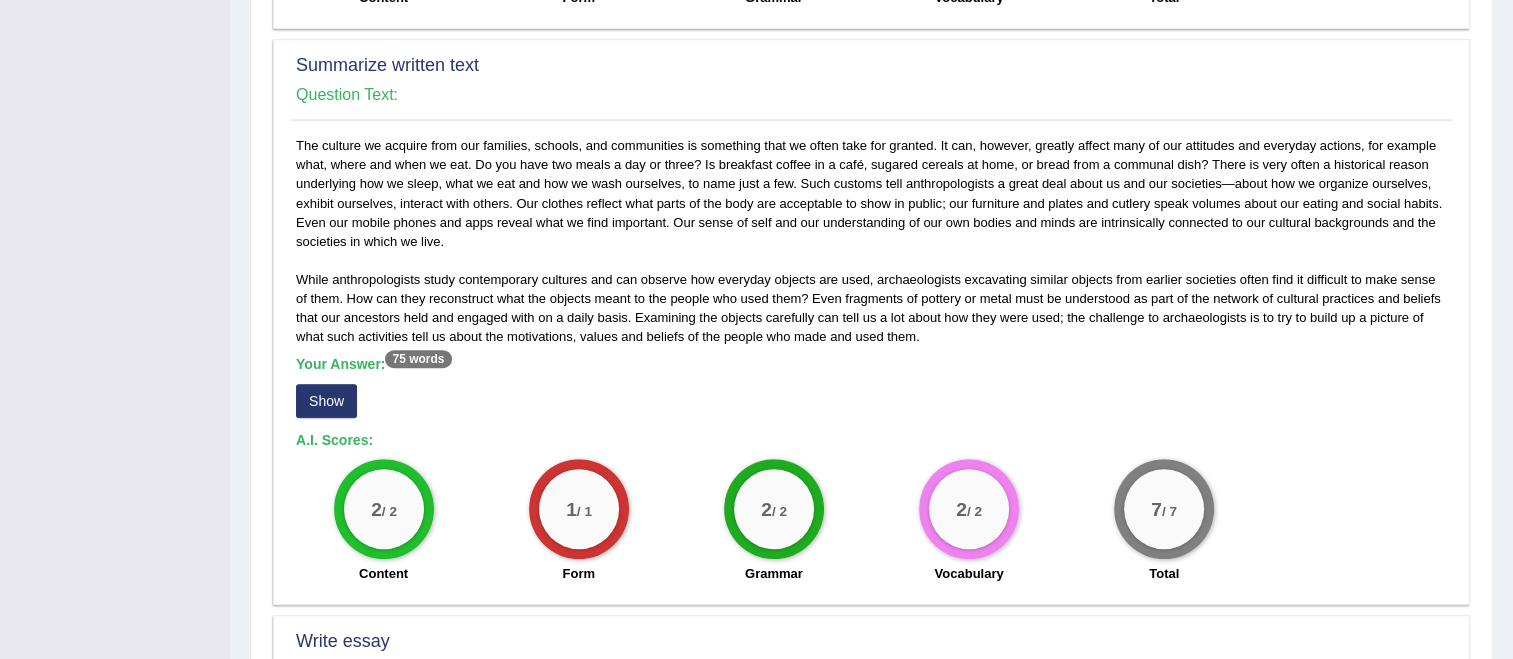 scroll, scrollTop: 1091, scrollLeft: 0, axis: vertical 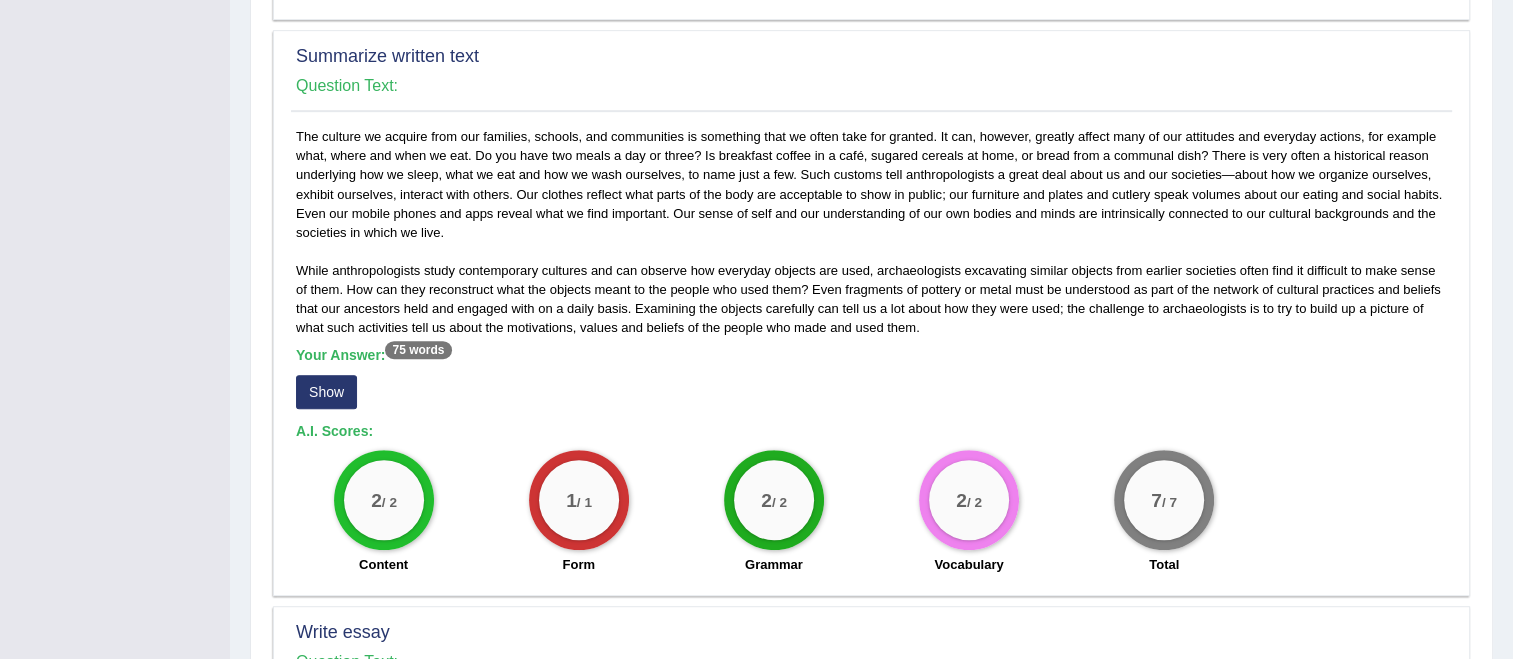 click on "Show" at bounding box center (326, 392) 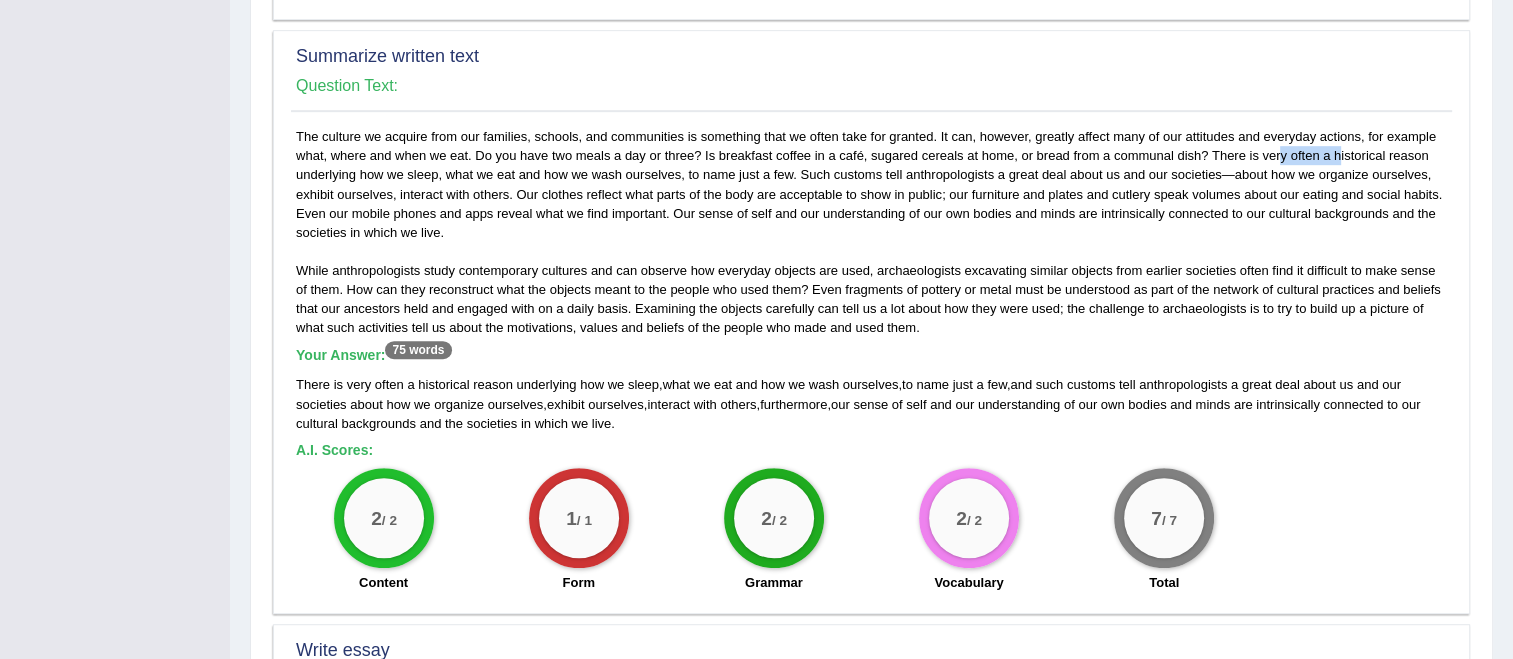 drag, startPoint x: 1206, startPoint y: 134, endPoint x: 1269, endPoint y: 134, distance: 63 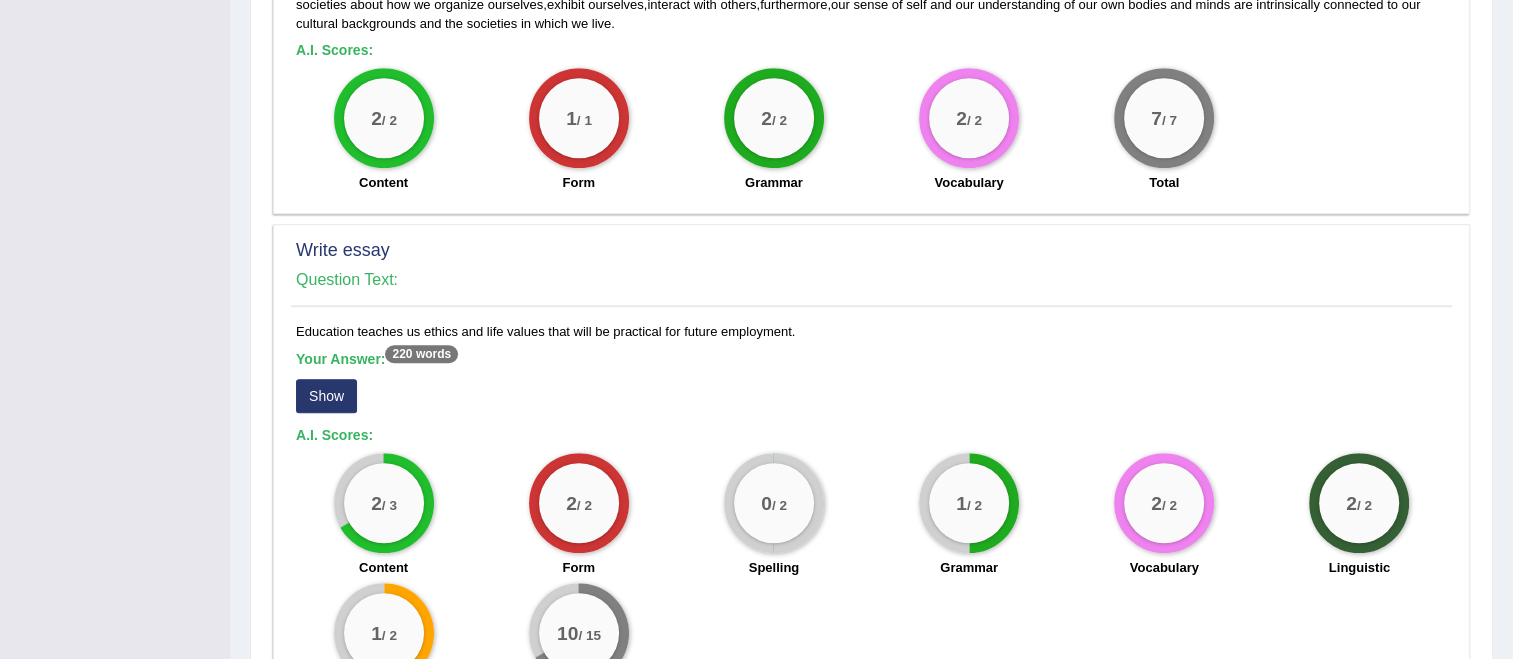 scroll, scrollTop: 1591, scrollLeft: 0, axis: vertical 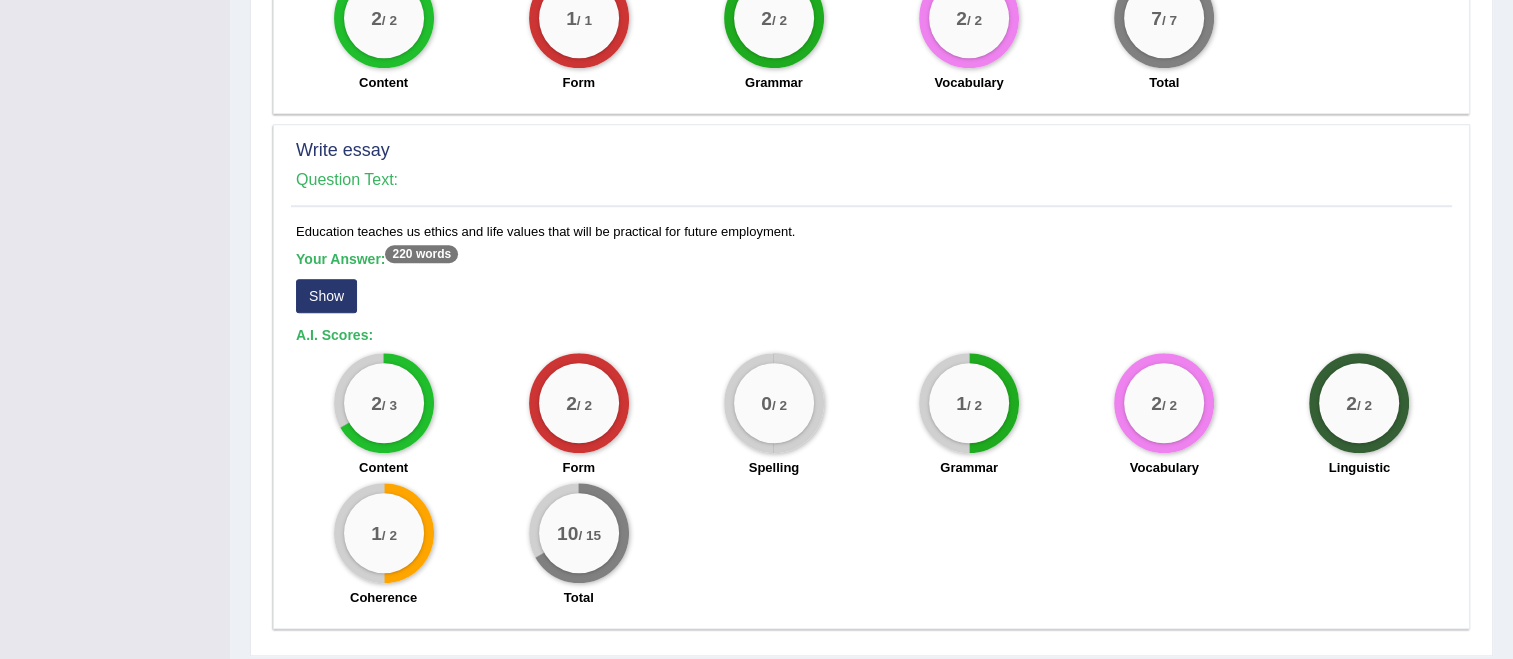 click on "Show" at bounding box center (326, 296) 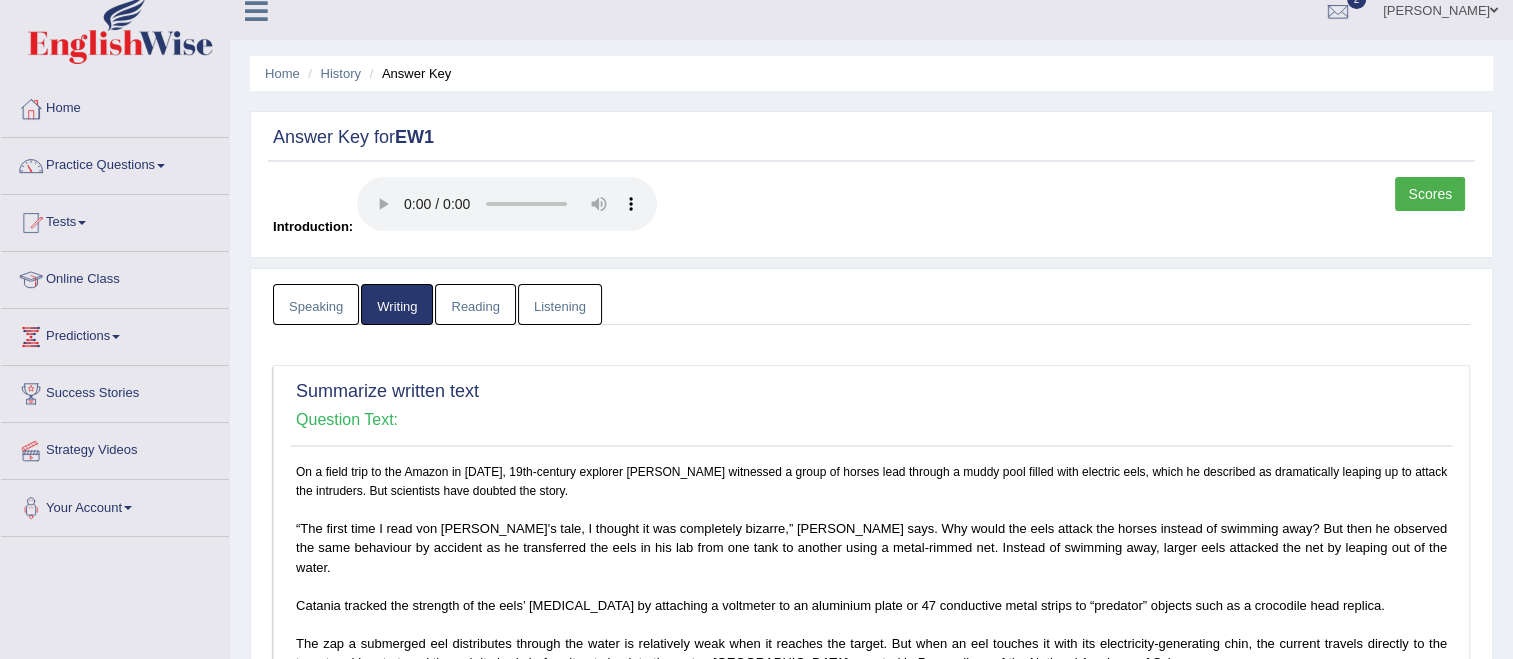 scroll, scrollTop: 0, scrollLeft: 0, axis: both 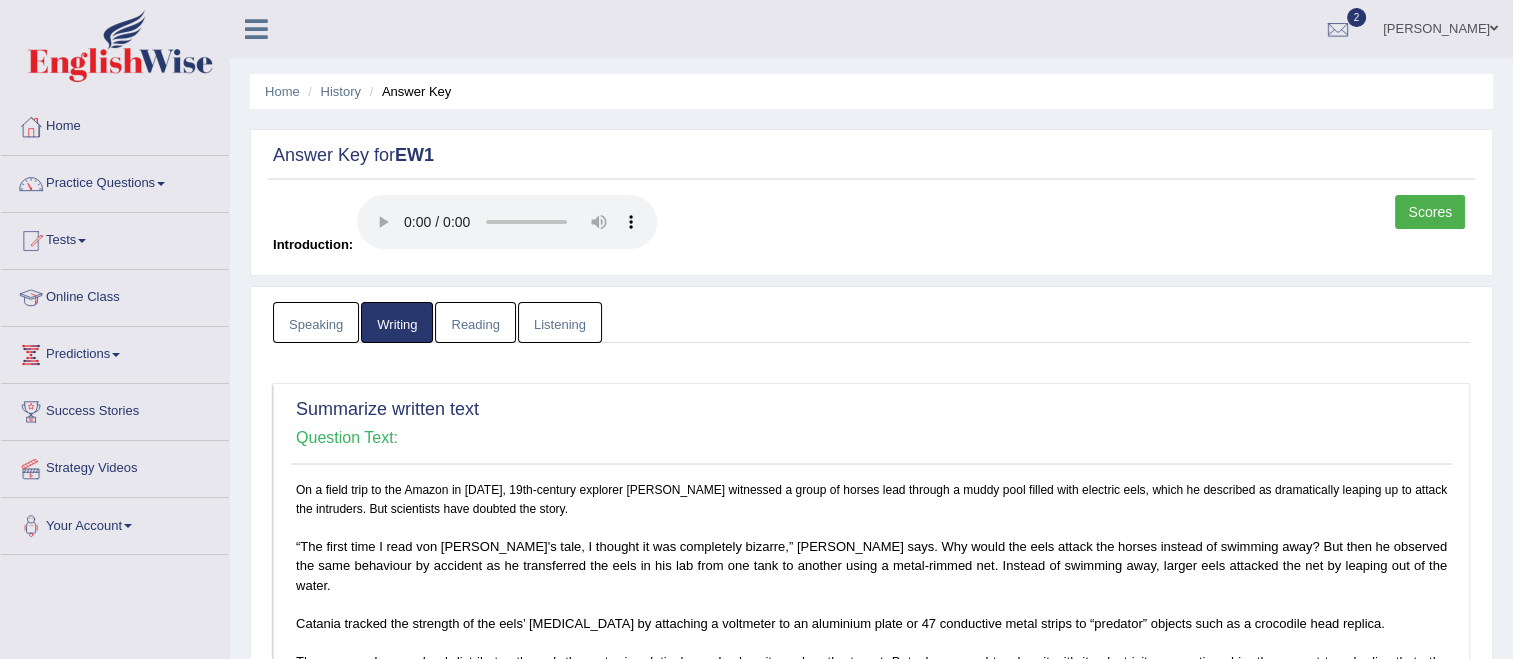 click on "Listening" at bounding box center (560, 322) 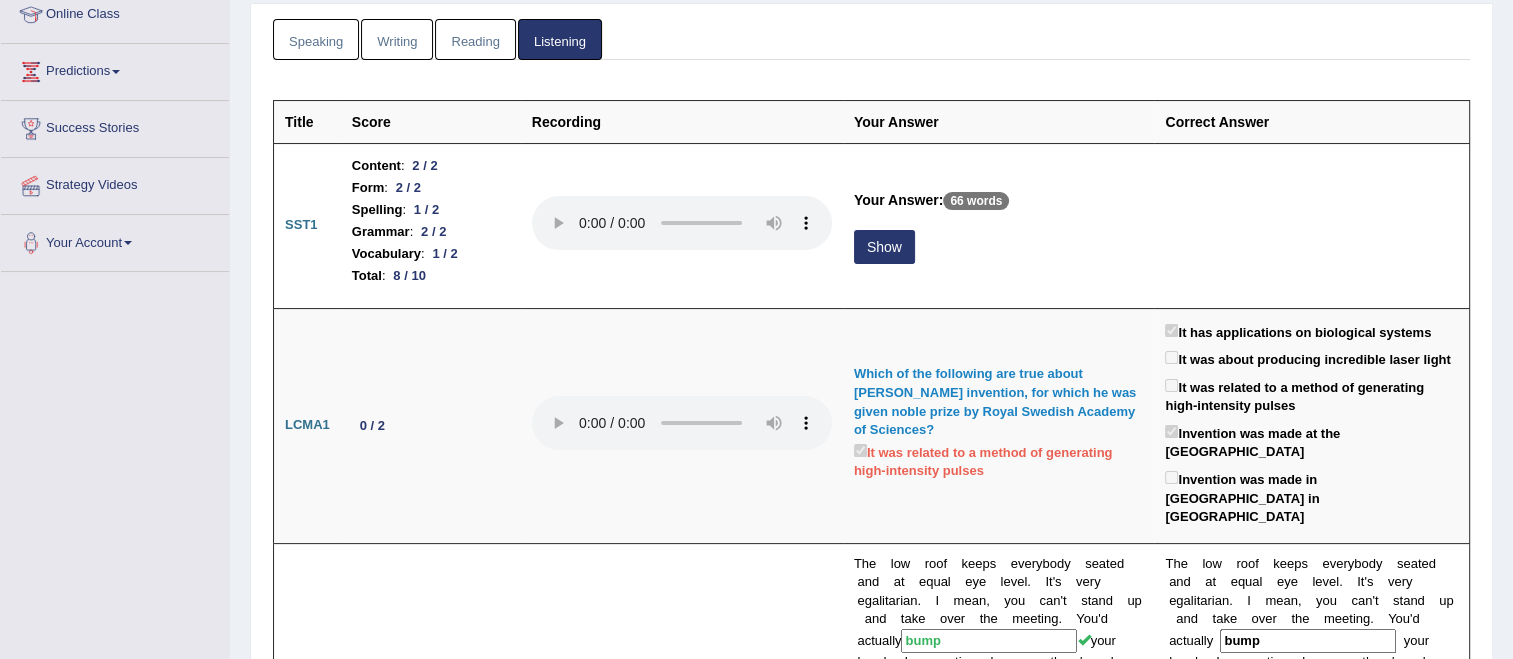 scroll, scrollTop: 300, scrollLeft: 0, axis: vertical 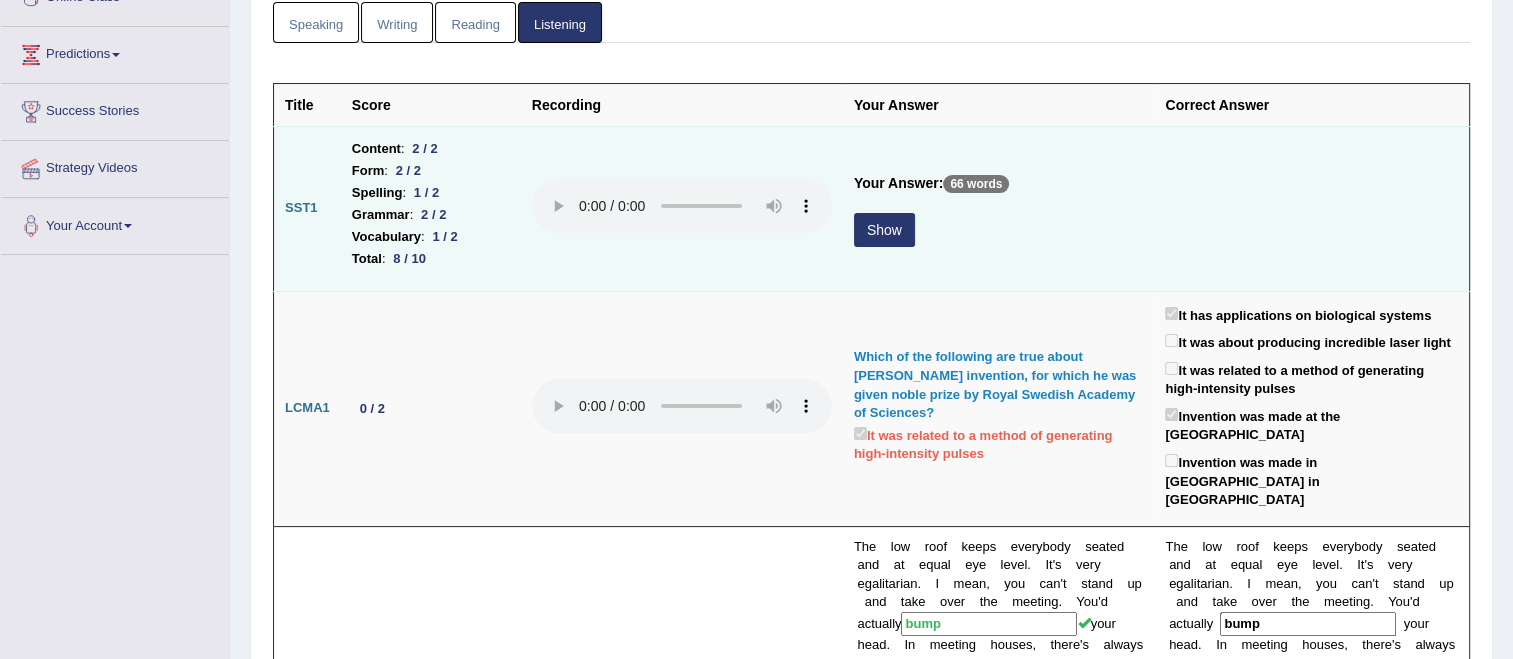 click on "Show" at bounding box center (884, 230) 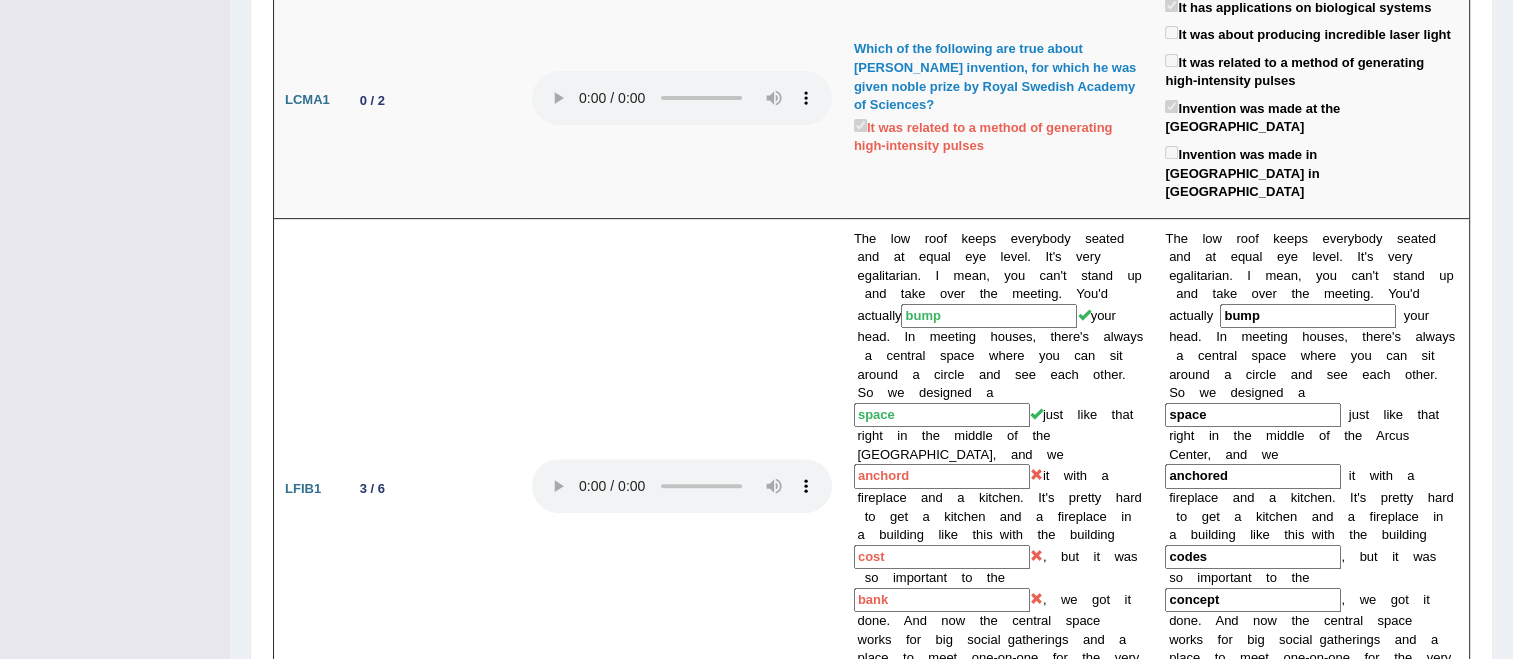 scroll, scrollTop: 800, scrollLeft: 0, axis: vertical 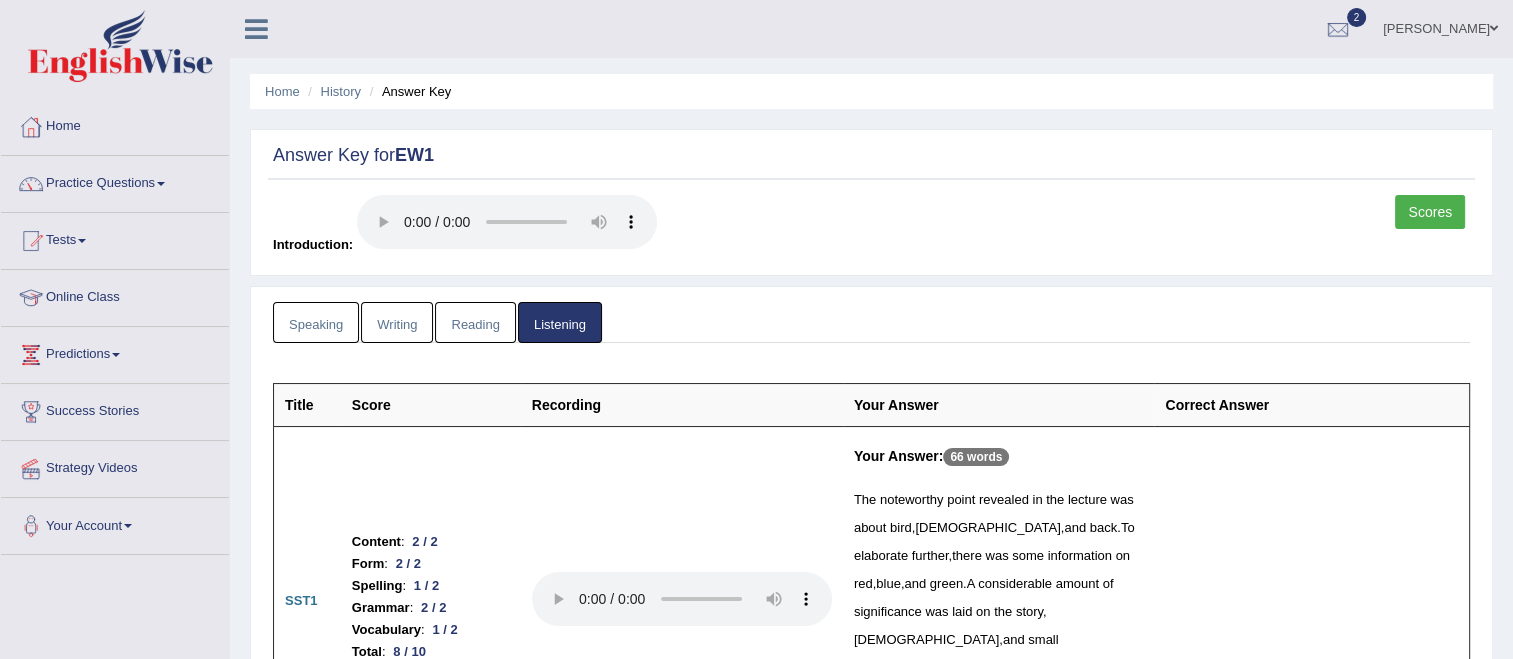 click on "Speaking" at bounding box center (316, 322) 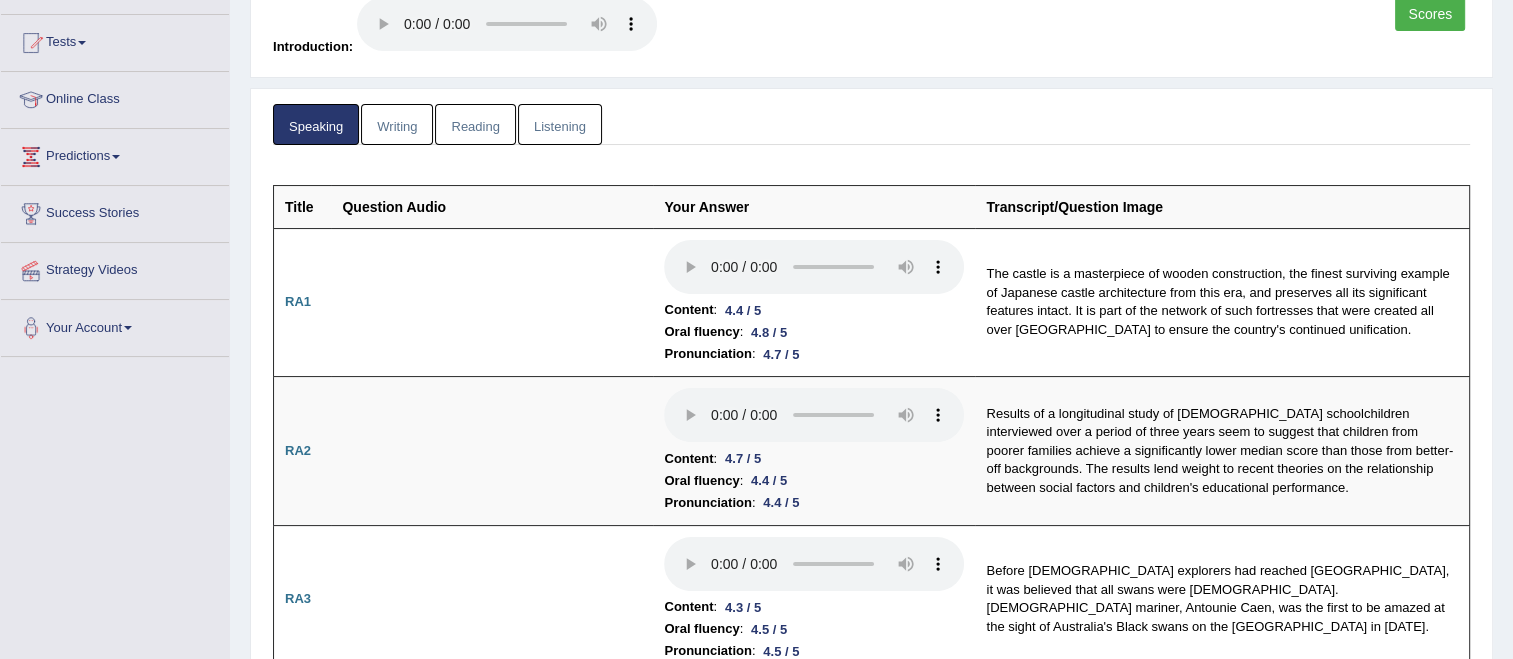 scroll, scrollTop: 200, scrollLeft: 0, axis: vertical 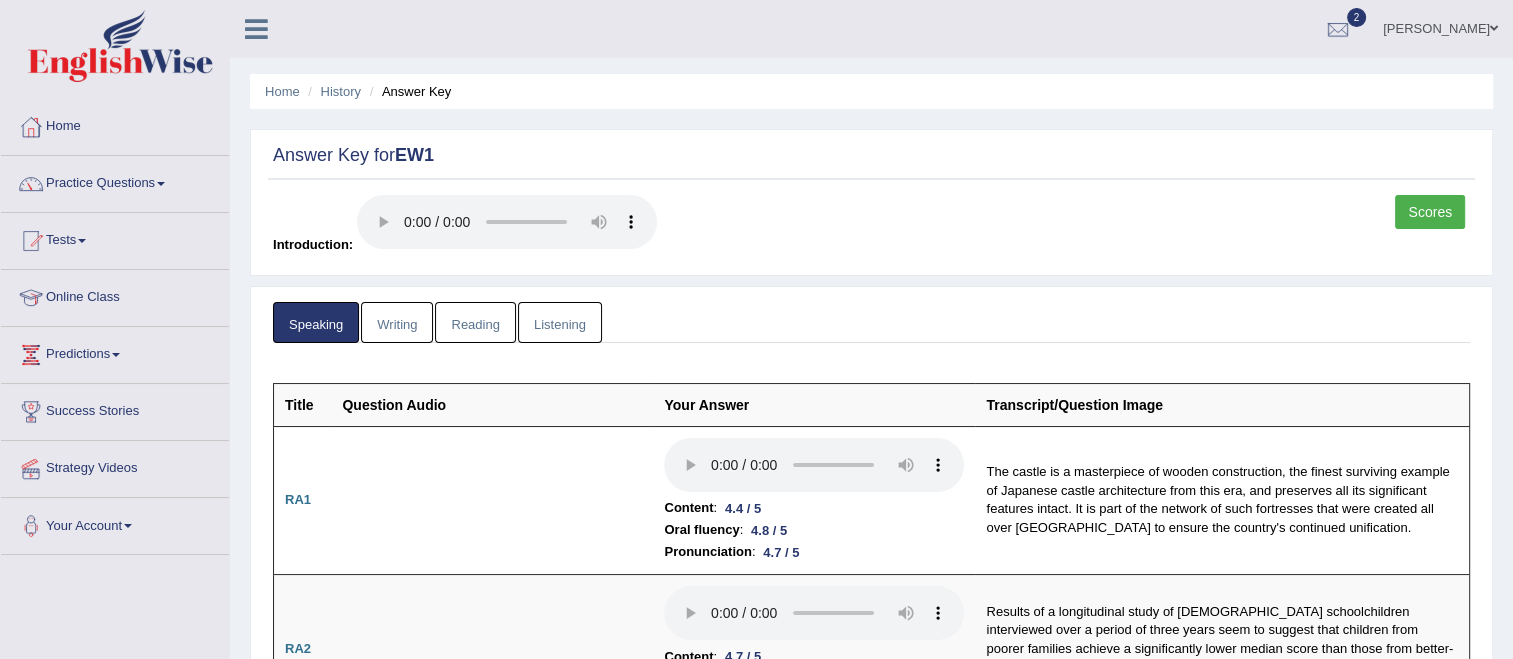 click on "Reading" at bounding box center (475, 322) 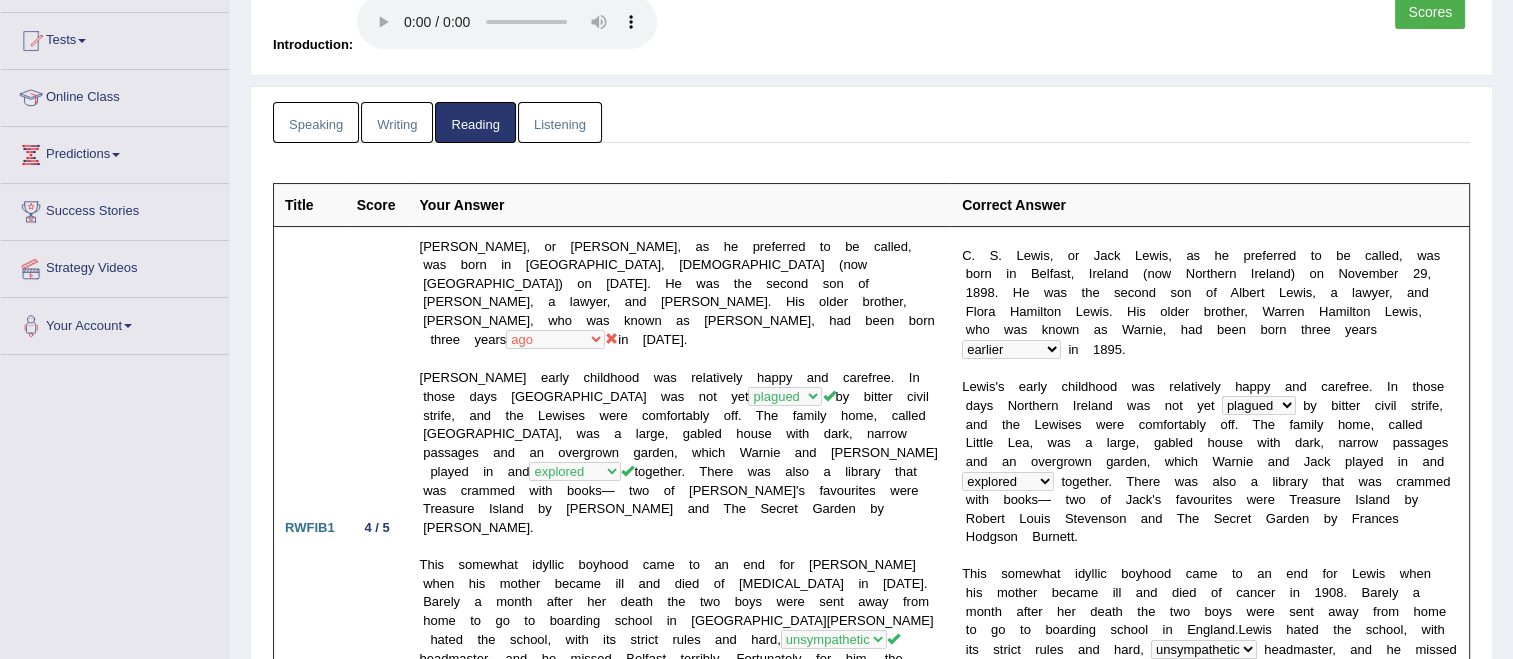 scroll, scrollTop: 300, scrollLeft: 0, axis: vertical 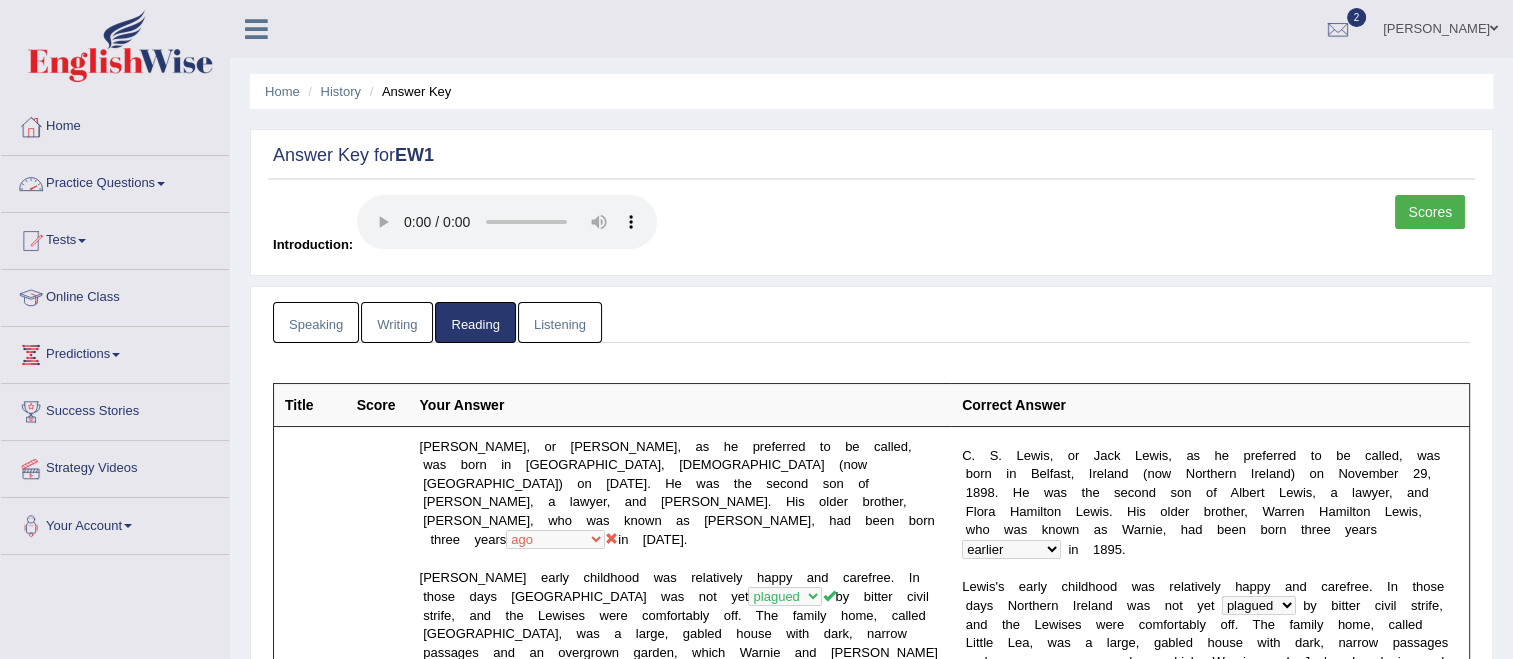 click on "Practice Questions" at bounding box center [115, 181] 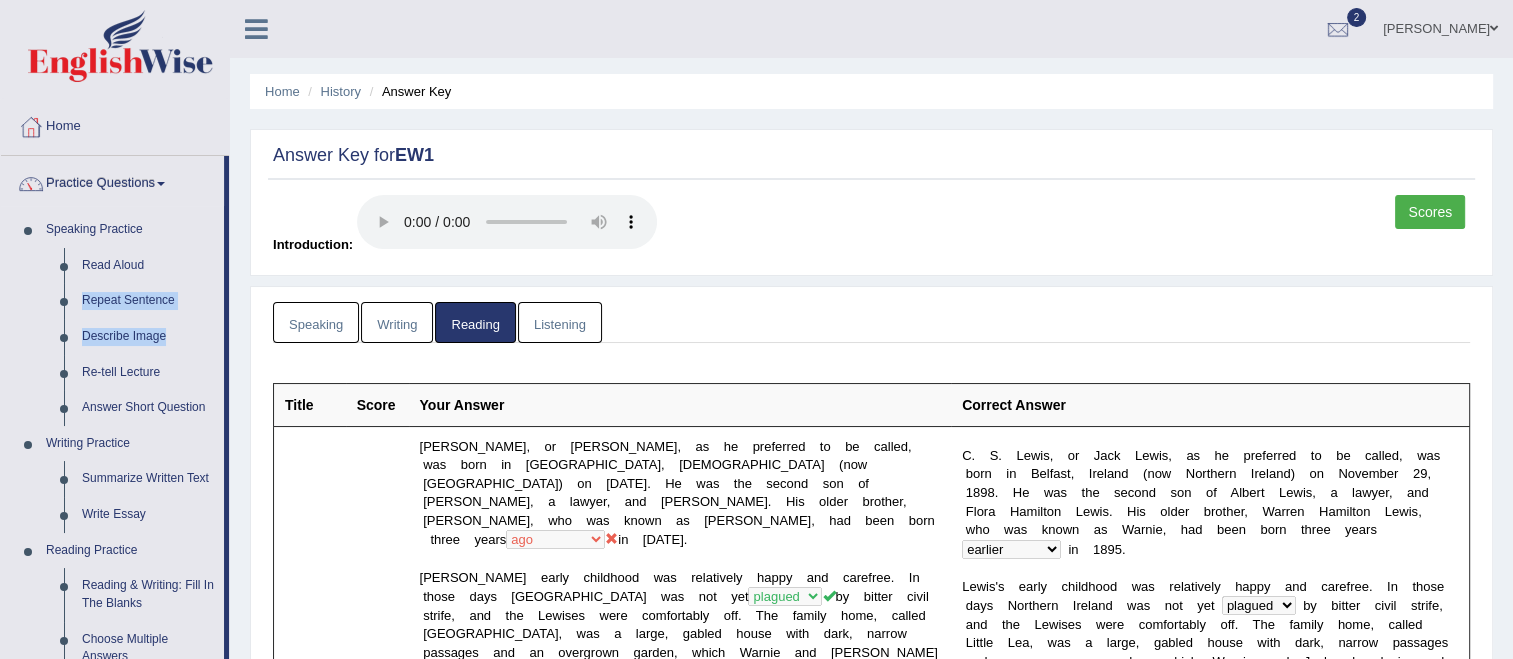 drag, startPoint x: 227, startPoint y: 261, endPoint x: 225, endPoint y: 332, distance: 71.02816 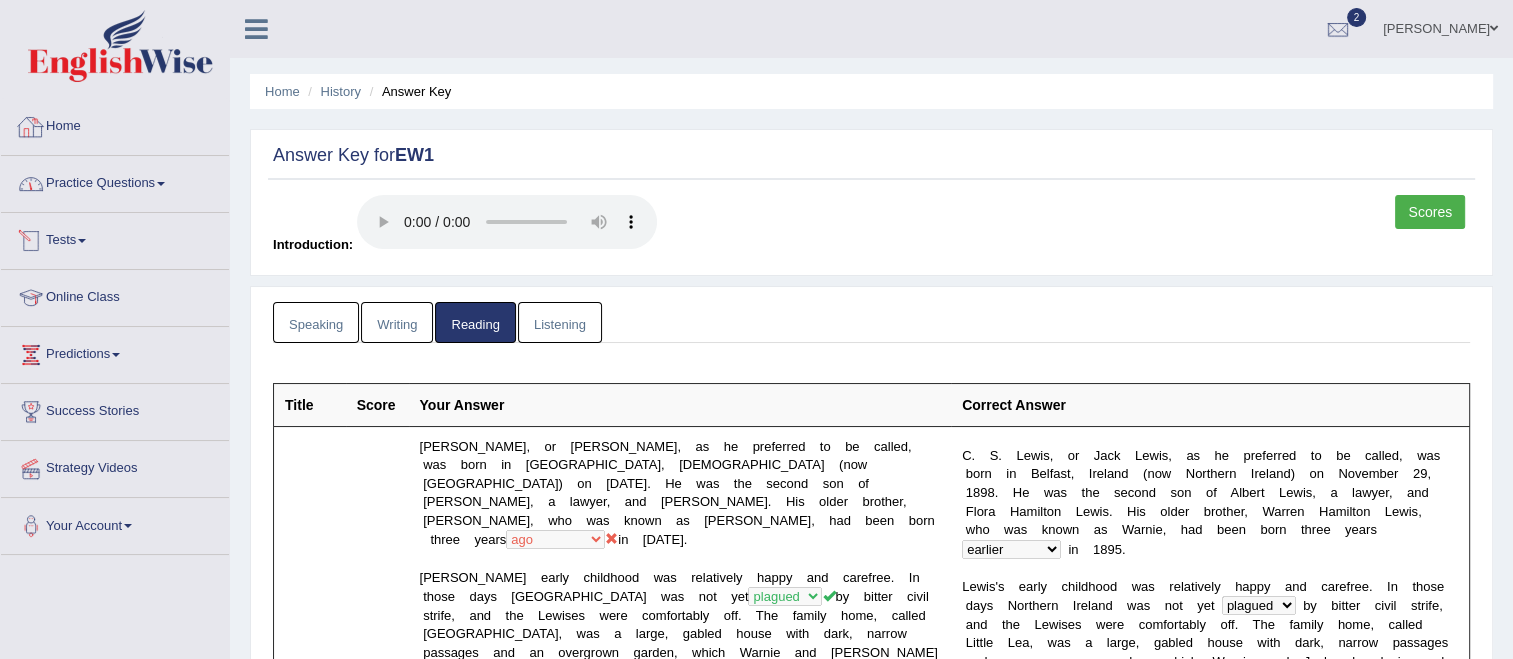 click on "Practice Questions" at bounding box center [115, 181] 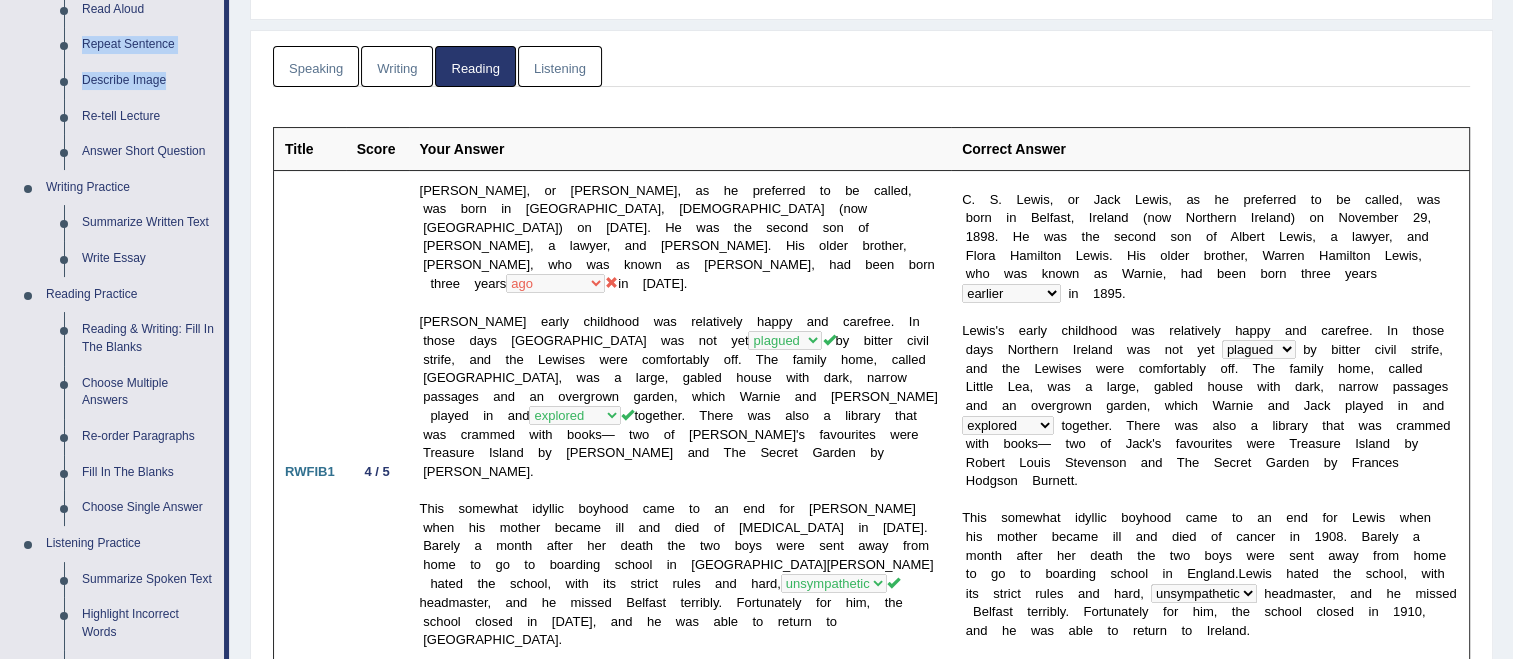 scroll, scrollTop: 272, scrollLeft: 0, axis: vertical 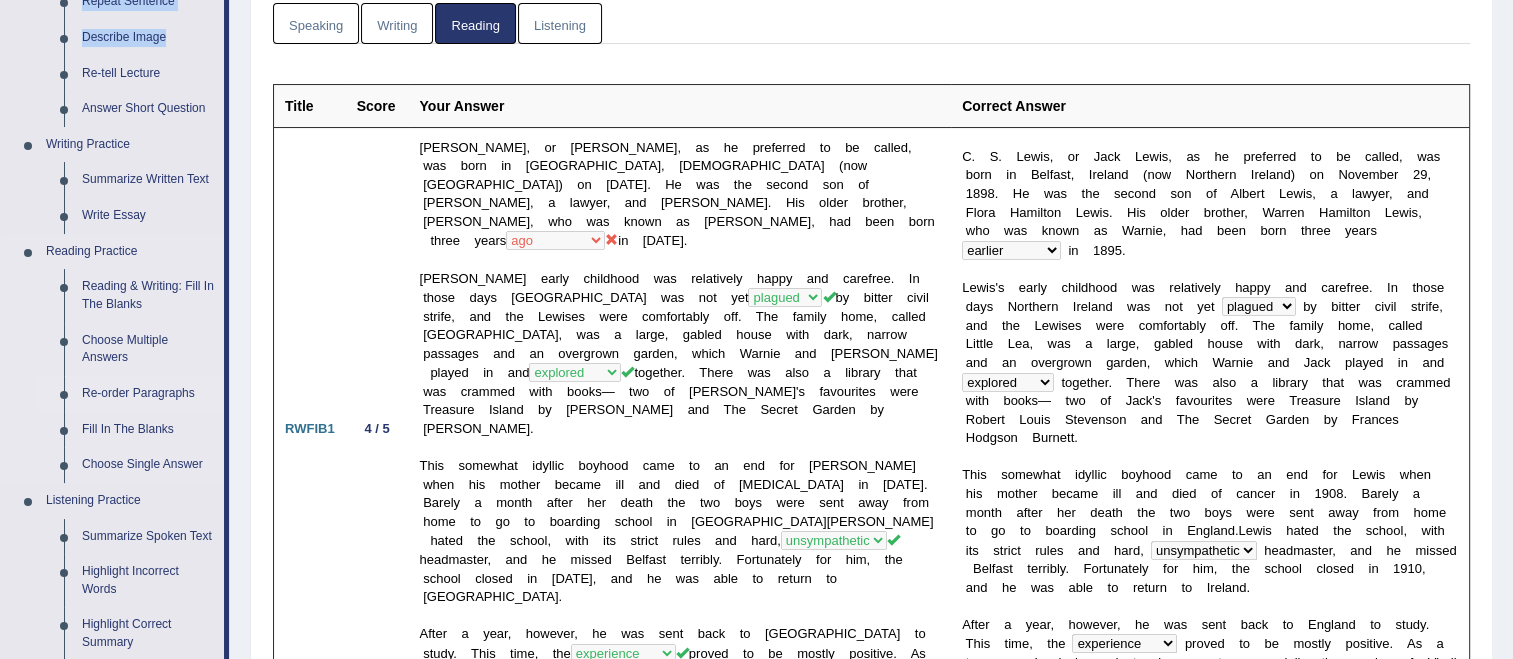 click on "Re-order Paragraphs" at bounding box center (148, 394) 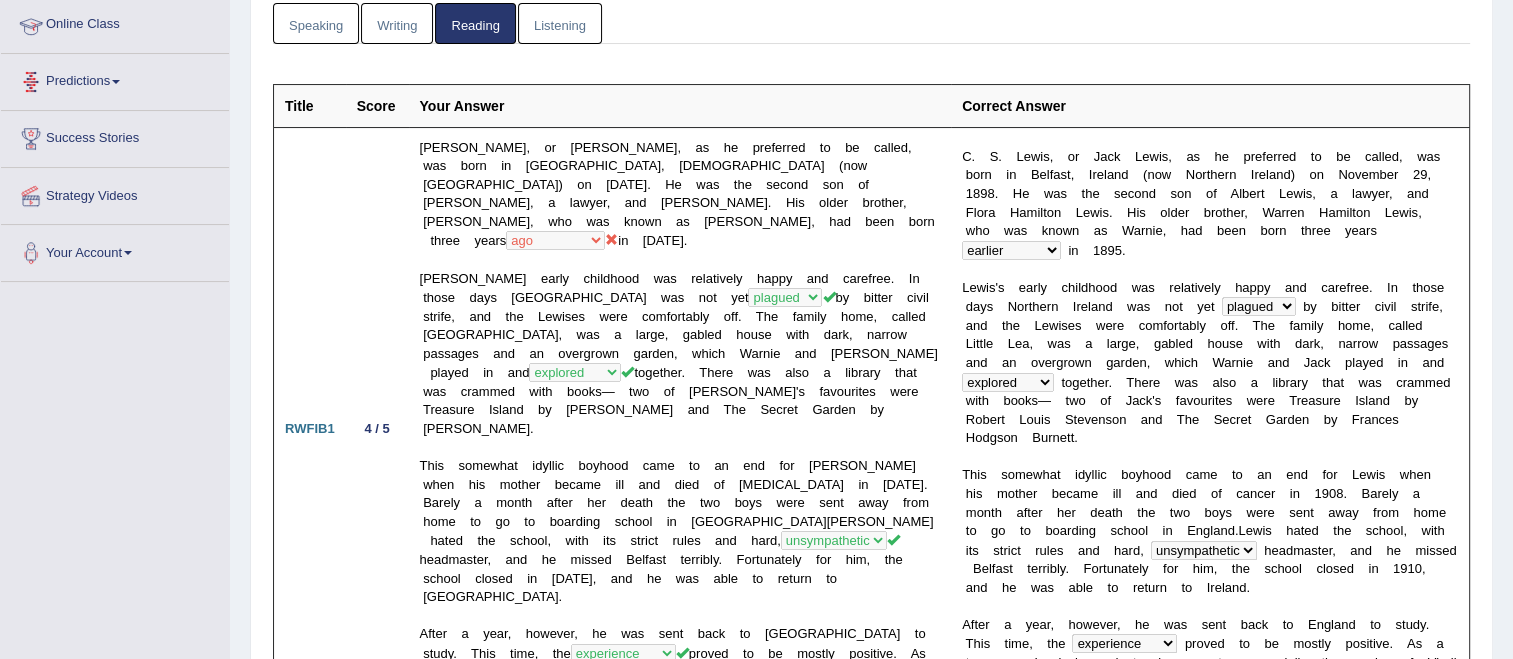 scroll, scrollTop: 369, scrollLeft: 0, axis: vertical 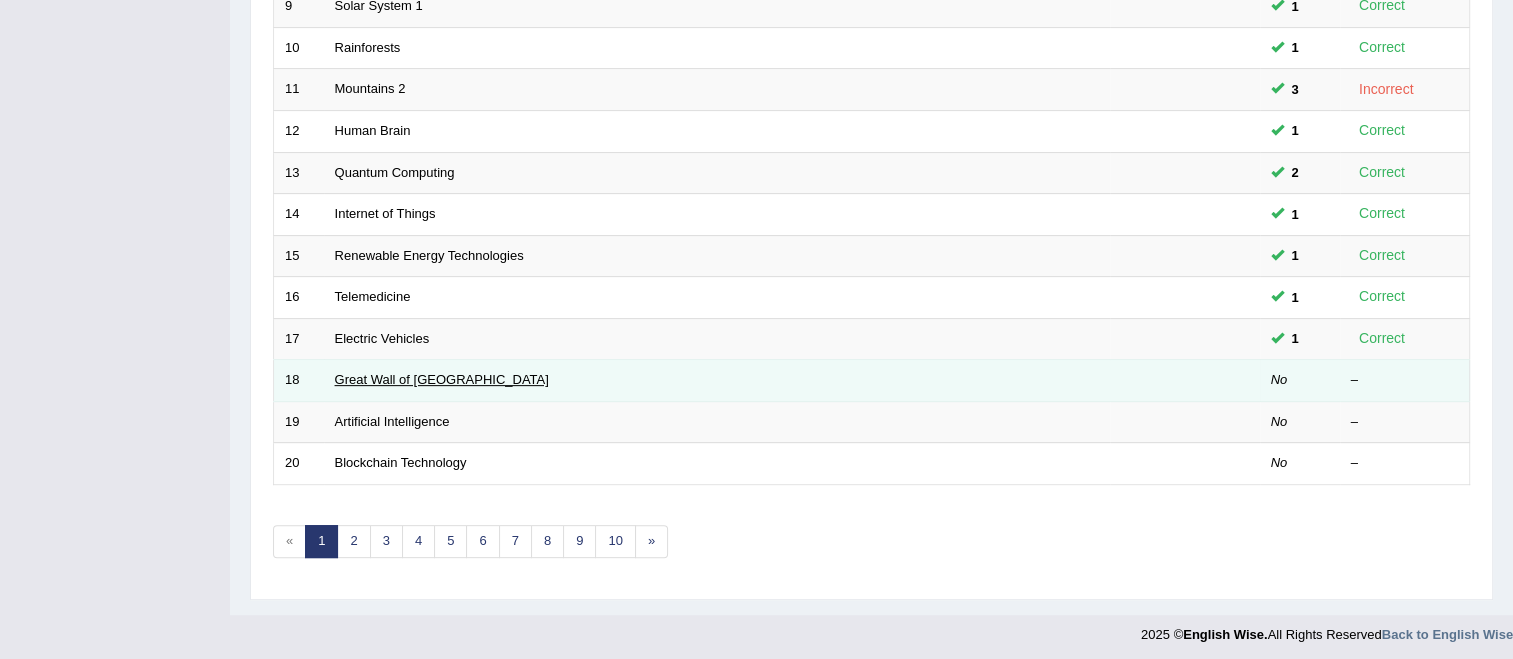 click on "Great Wall of [GEOGRAPHIC_DATA]" at bounding box center [442, 379] 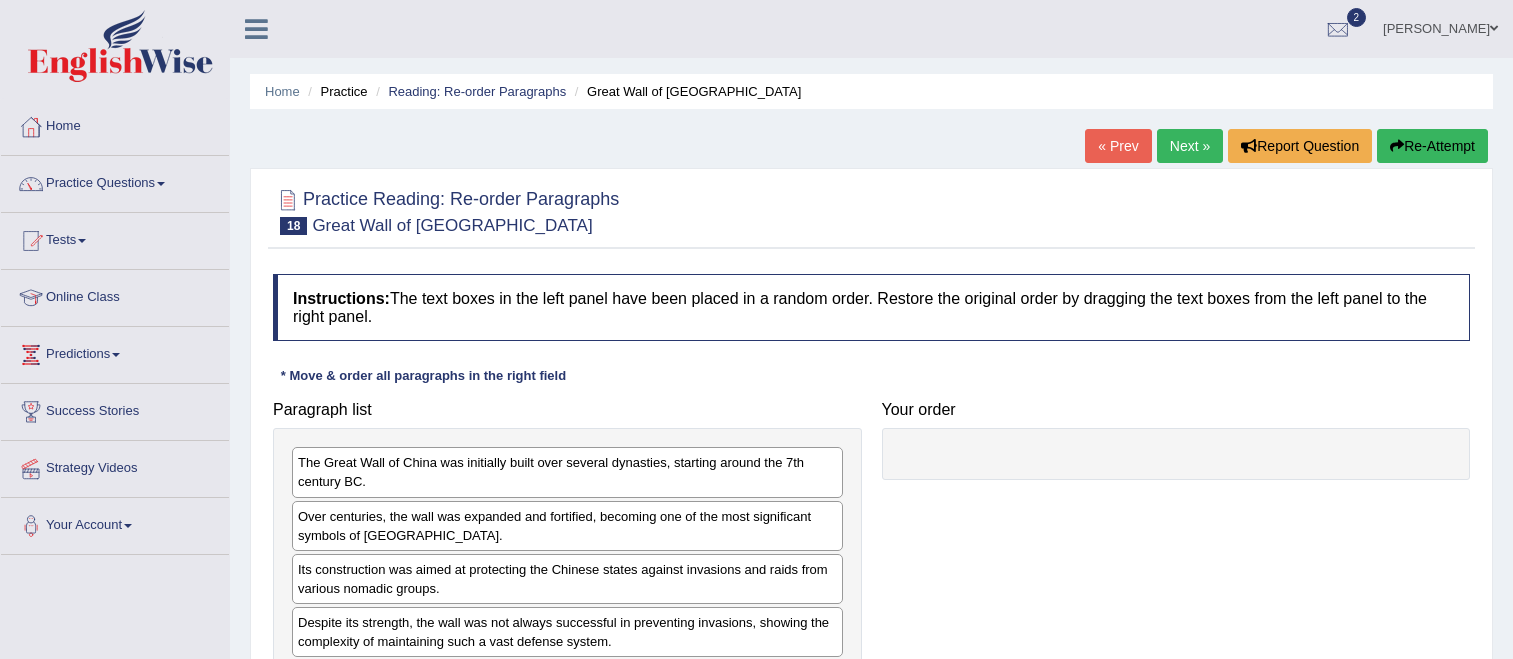 scroll, scrollTop: 0, scrollLeft: 0, axis: both 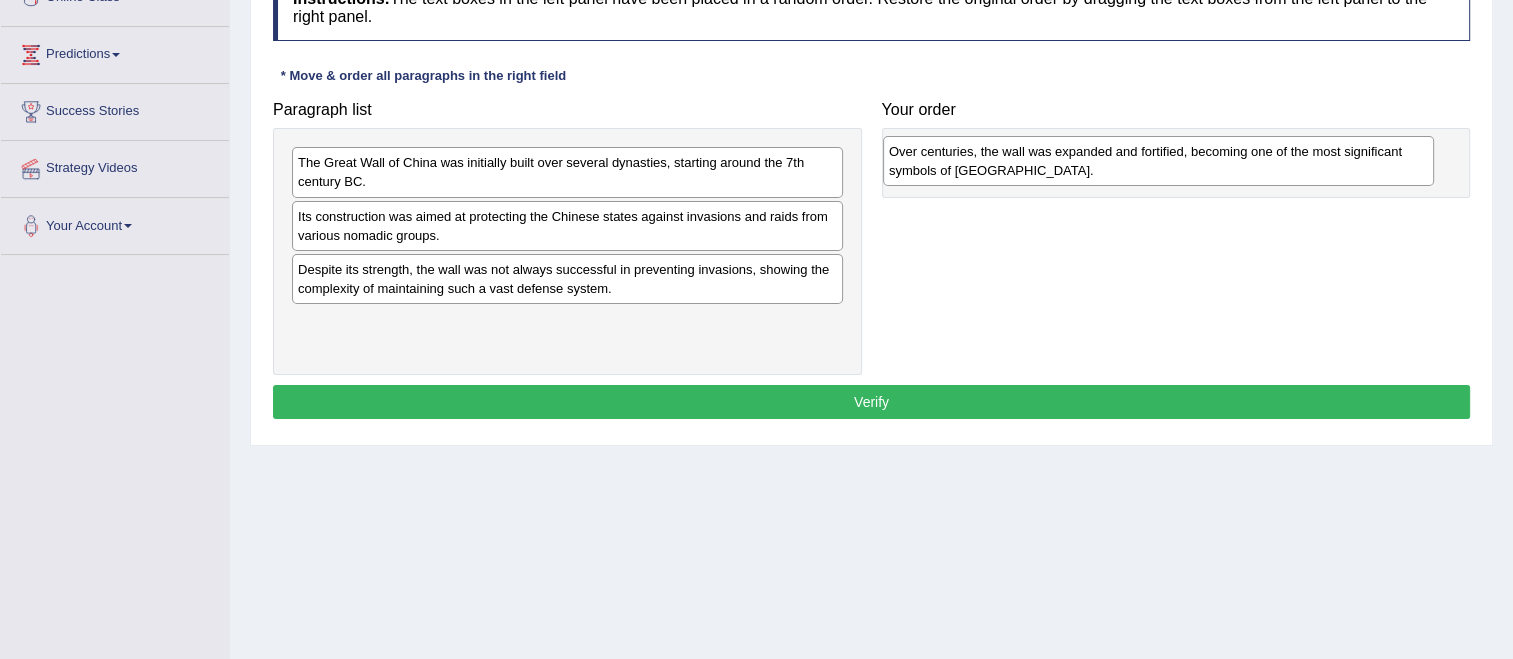 drag, startPoint x: 652, startPoint y: 227, endPoint x: 1228, endPoint y: 157, distance: 580.23785 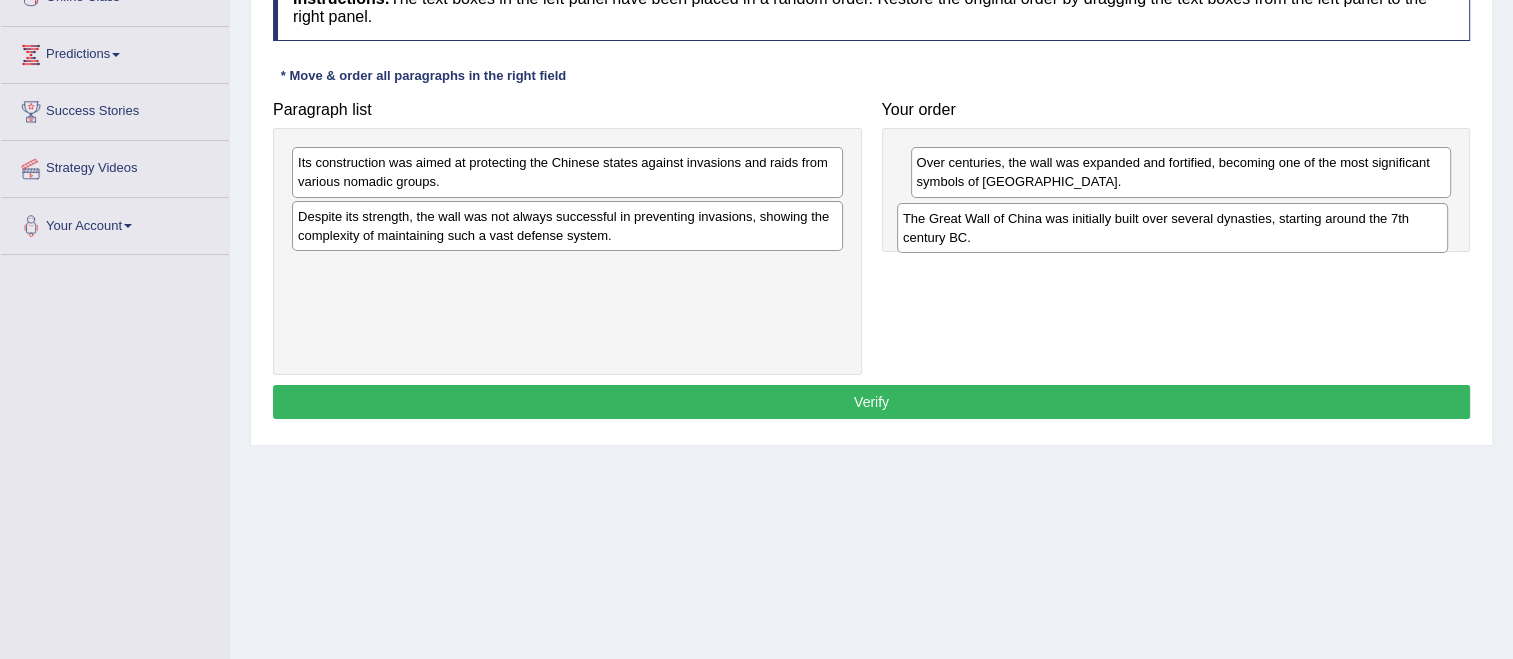 drag, startPoint x: 720, startPoint y: 179, endPoint x: 1325, endPoint y: 235, distance: 607.5862 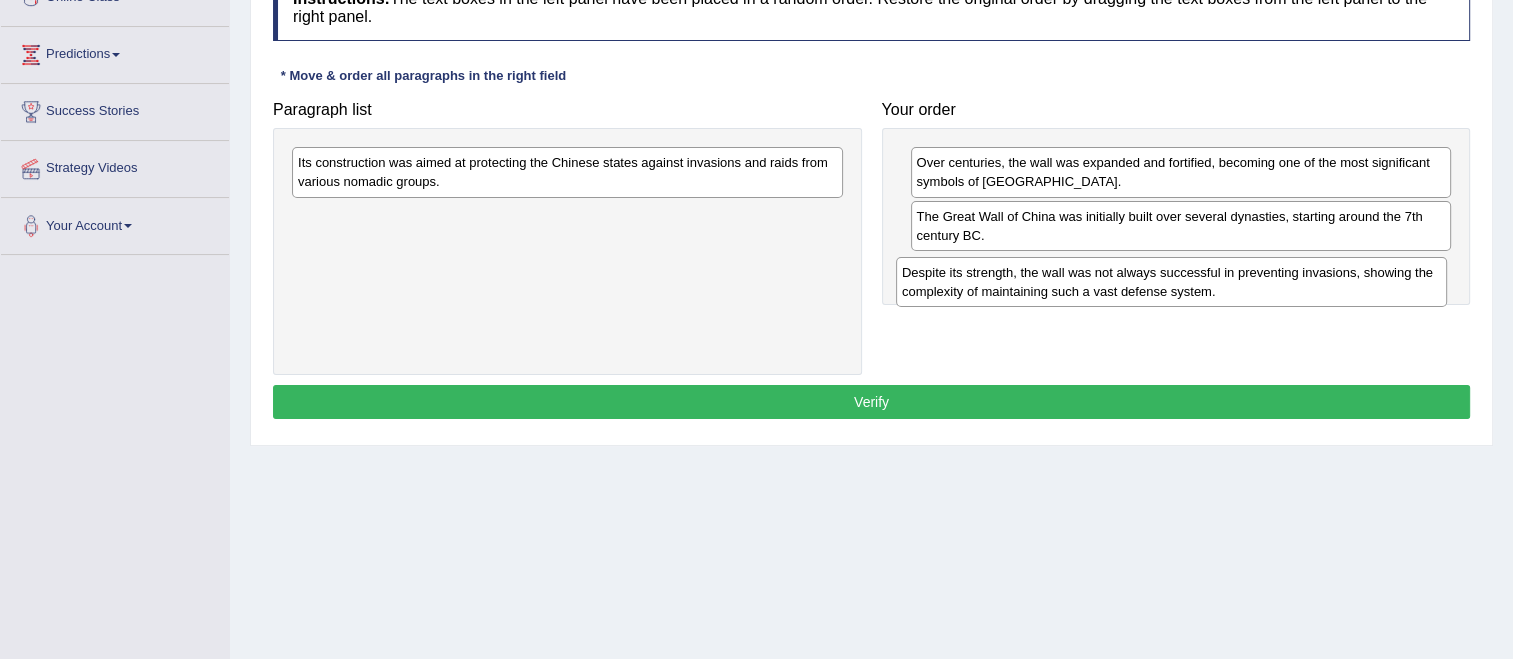 drag, startPoint x: 589, startPoint y: 226, endPoint x: 1194, endPoint y: 283, distance: 607.6792 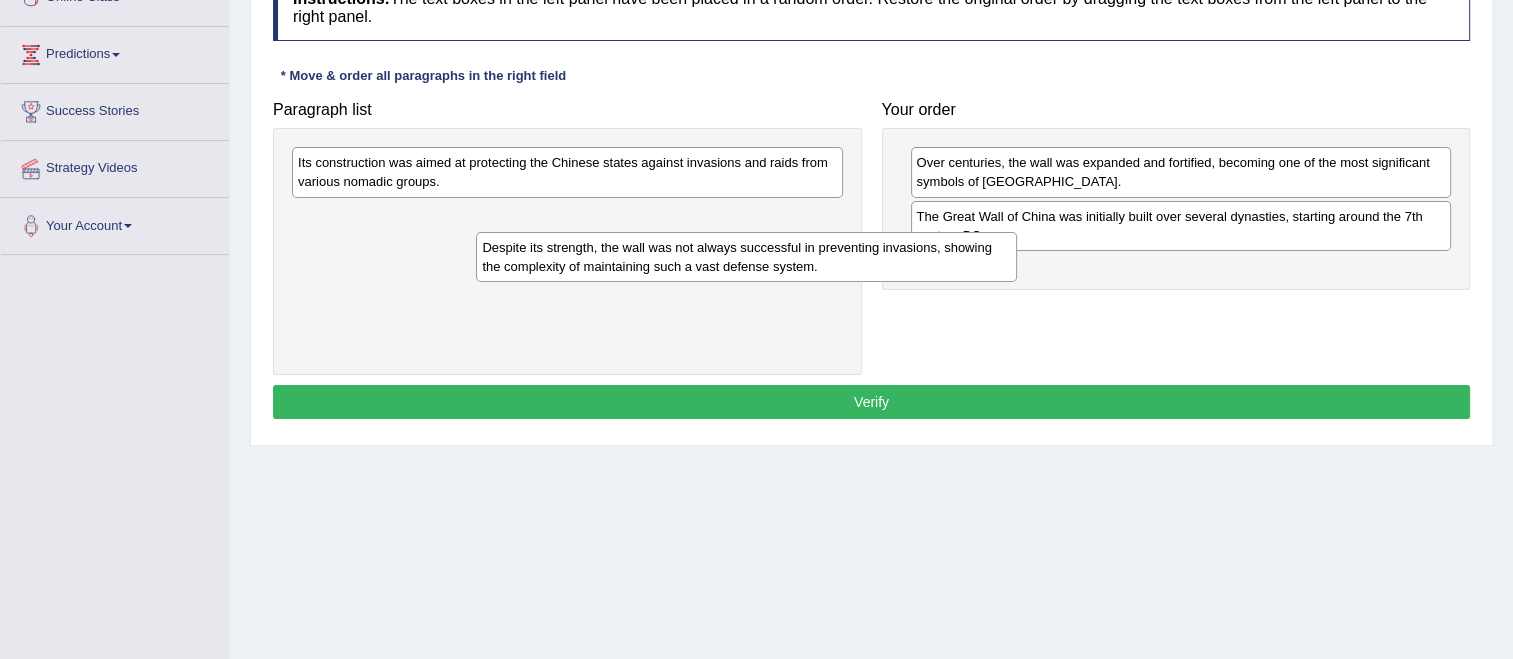 drag, startPoint x: 982, startPoint y: 289, endPoint x: 481, endPoint y: 246, distance: 502.84192 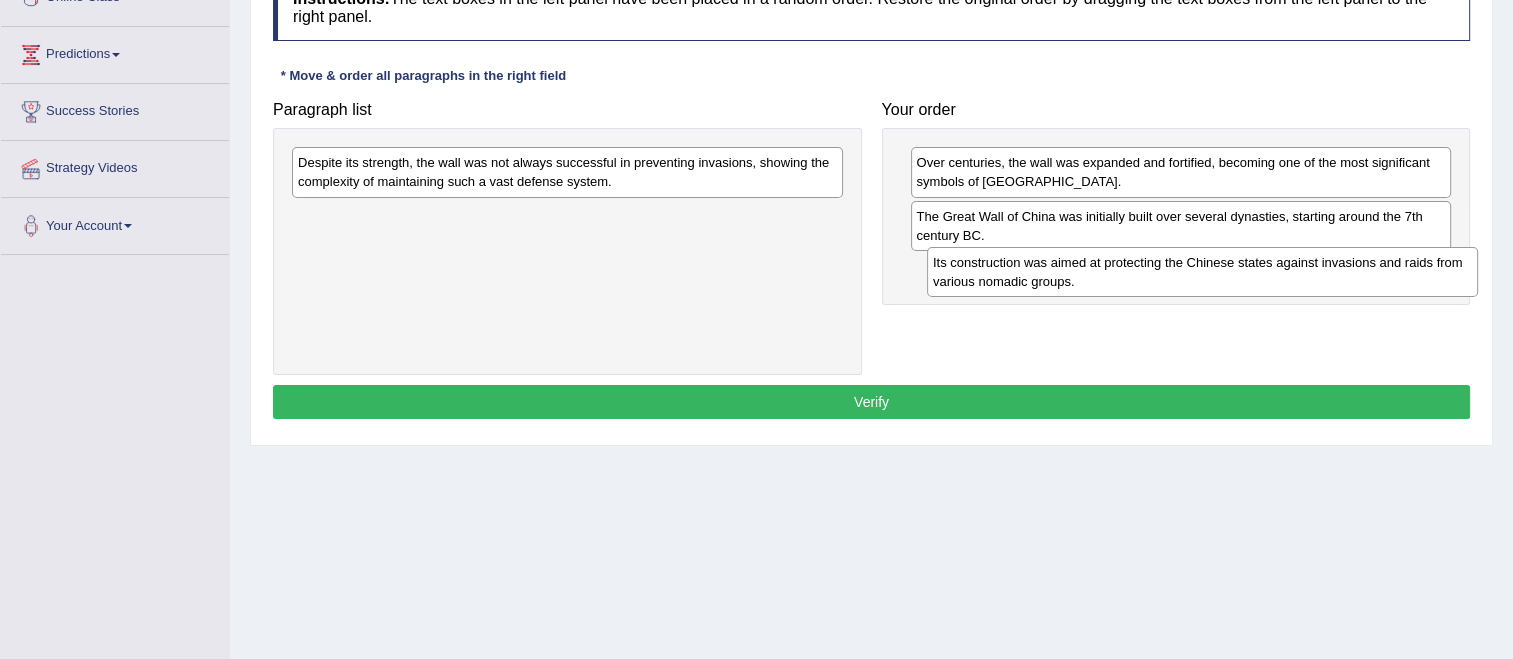 drag, startPoint x: 548, startPoint y: 180, endPoint x: 1146, endPoint y: 275, distance: 605.49896 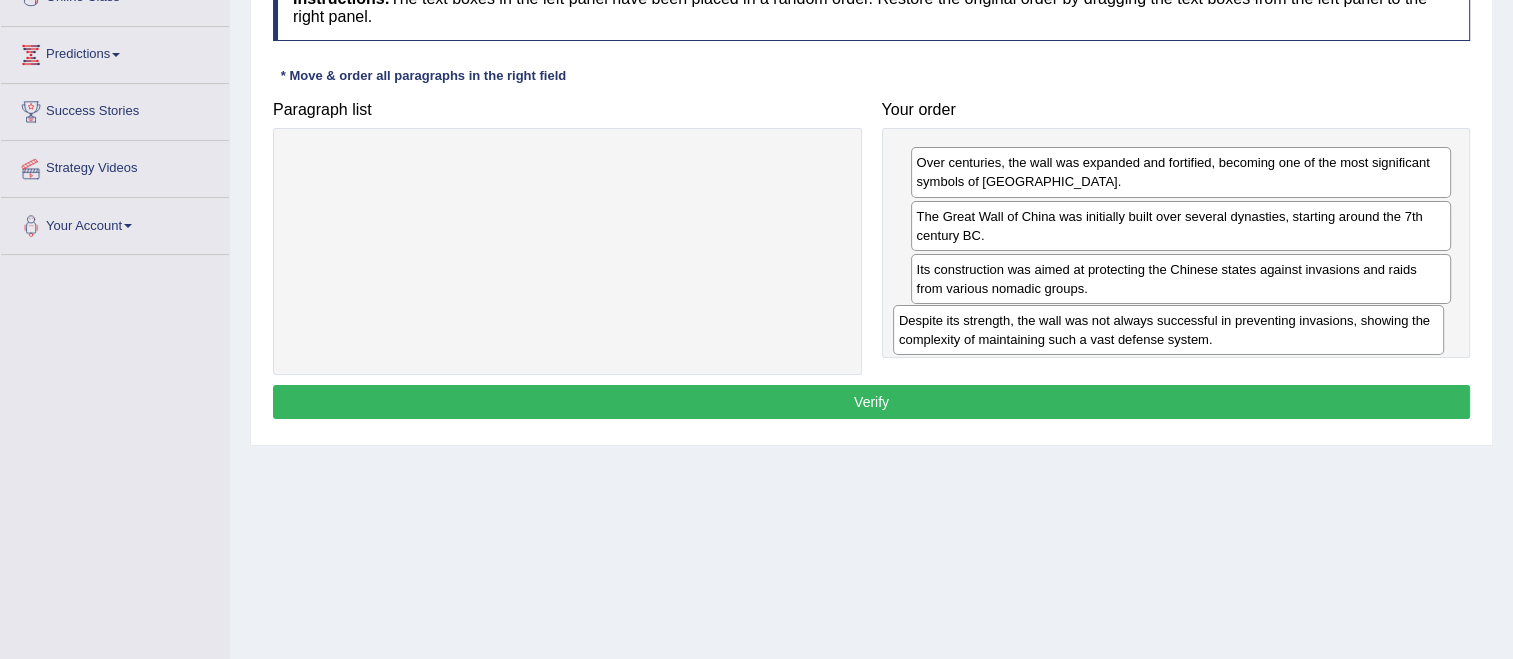drag, startPoint x: 712, startPoint y: 170, endPoint x: 1334, endPoint y: 325, distance: 641.02185 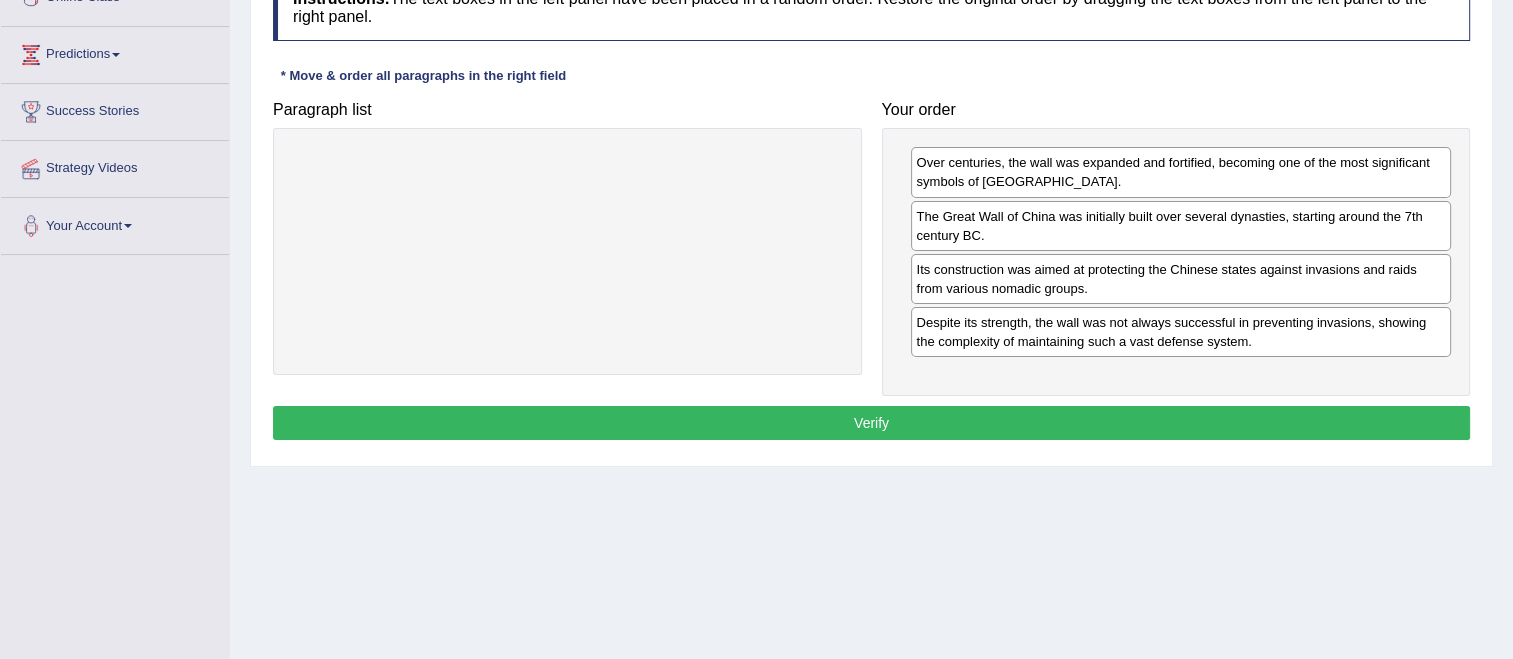 click on "Verify" at bounding box center (871, 423) 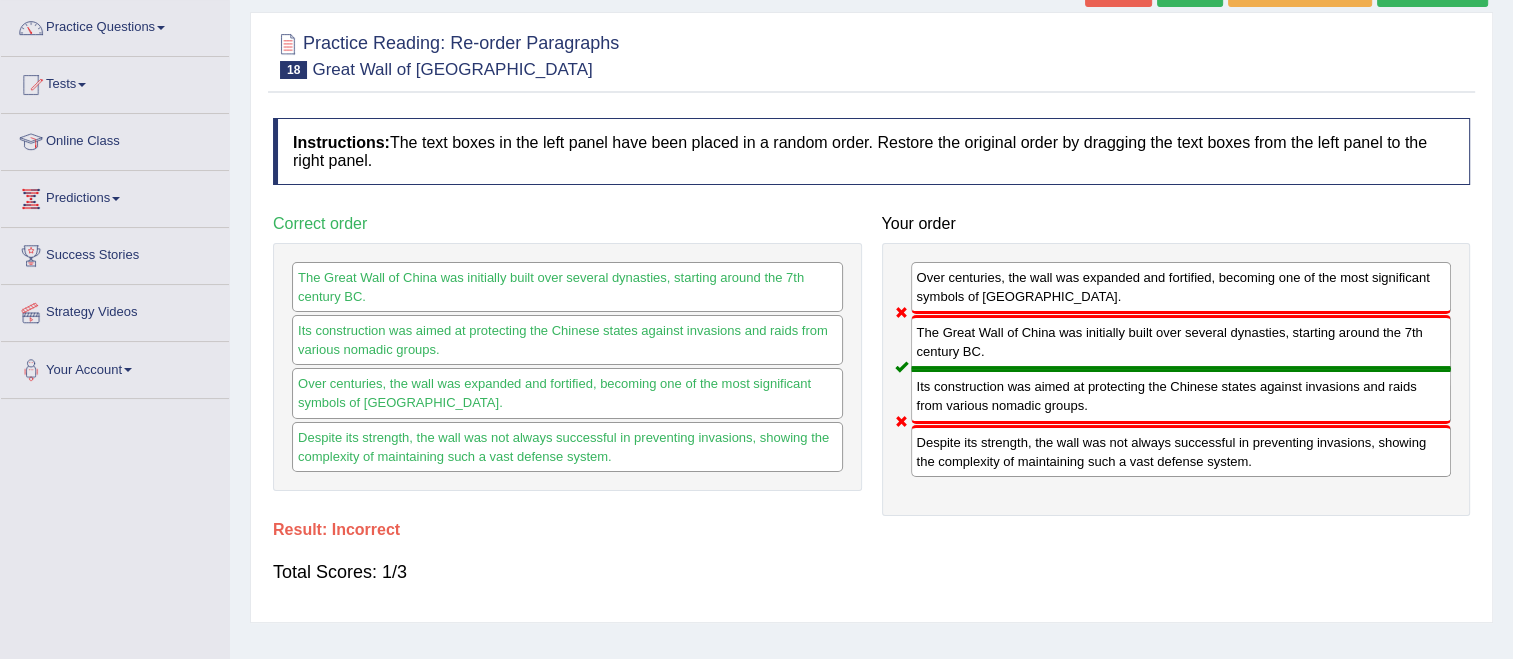 scroll, scrollTop: 0, scrollLeft: 0, axis: both 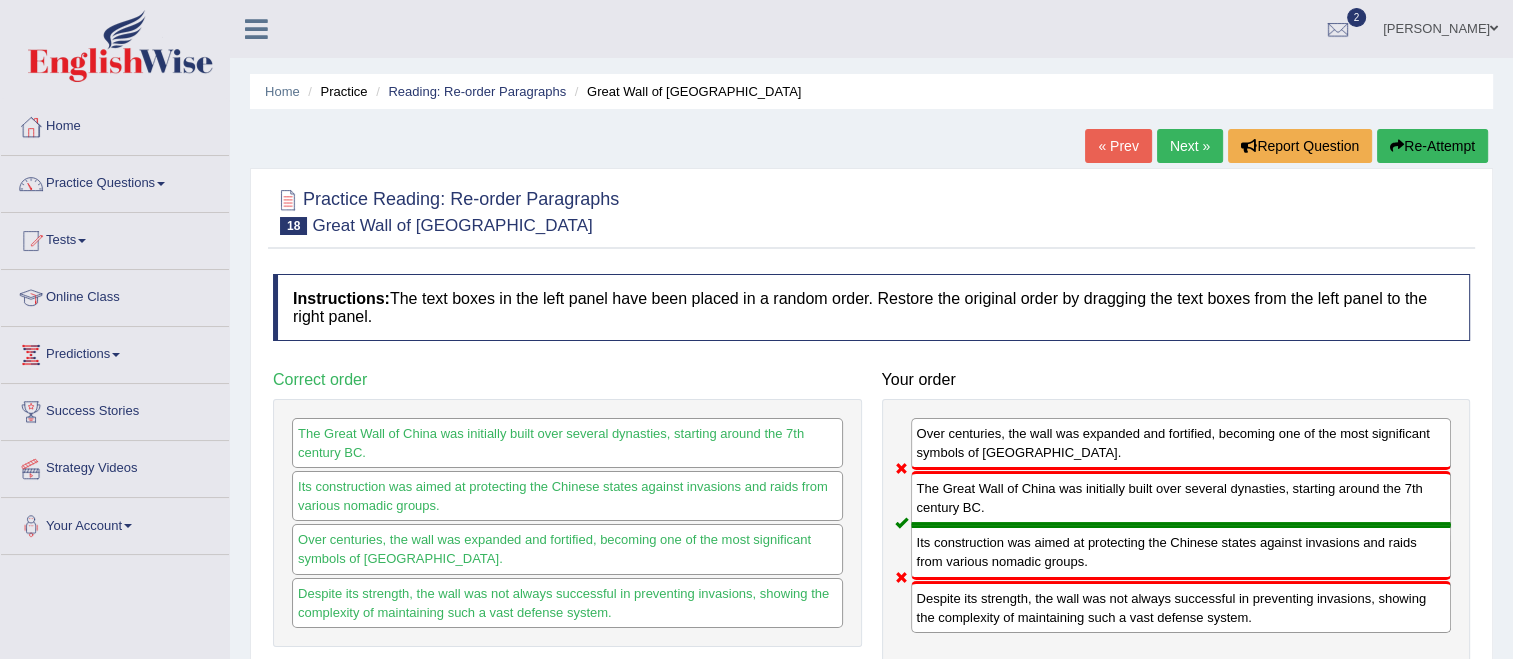 click on "Next »" at bounding box center [1190, 146] 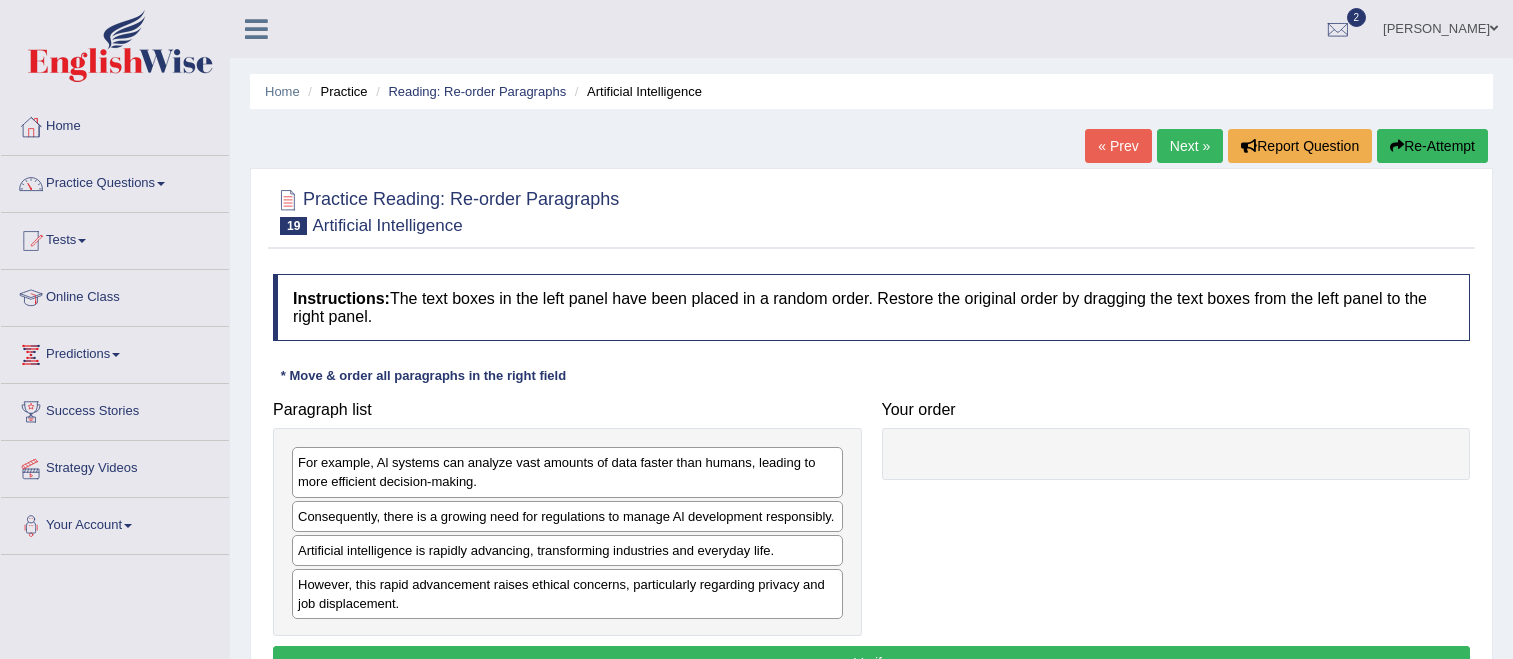 scroll, scrollTop: 0, scrollLeft: 0, axis: both 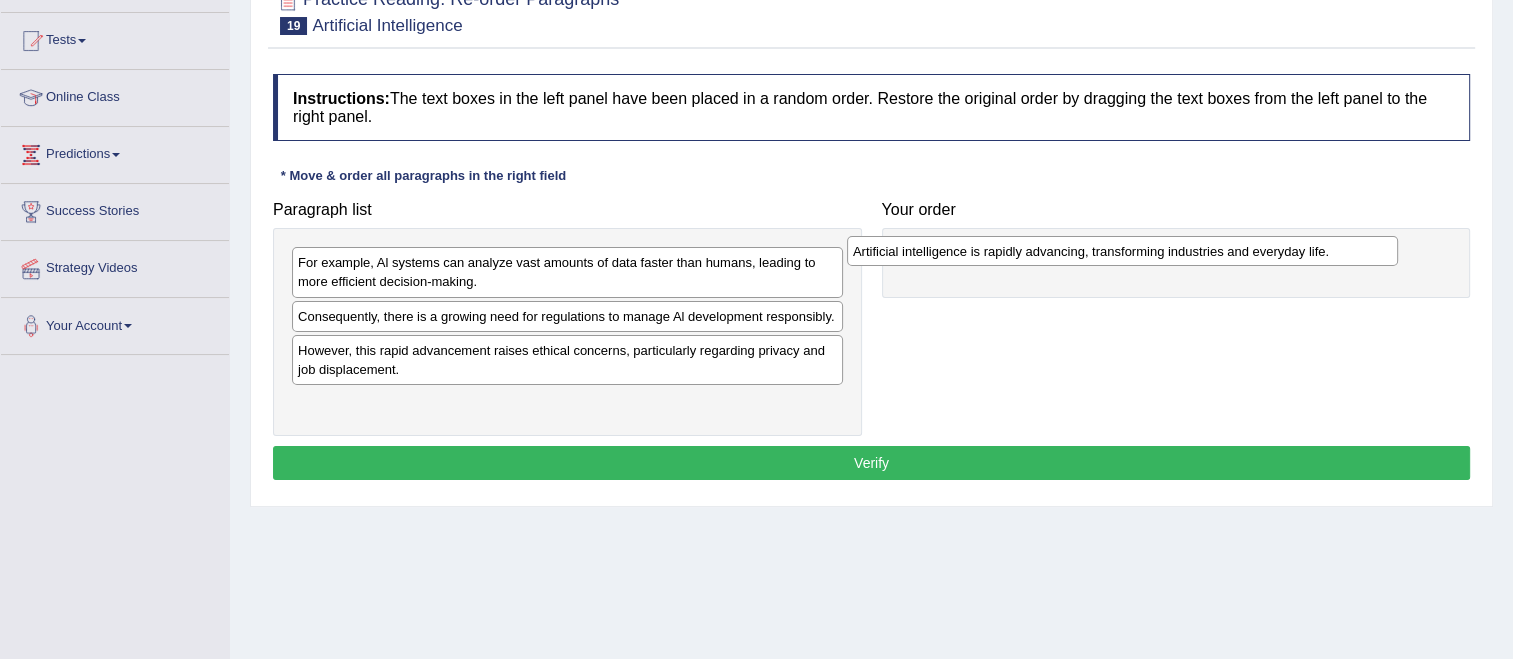 drag, startPoint x: 495, startPoint y: 353, endPoint x: 1050, endPoint y: 255, distance: 563.5858 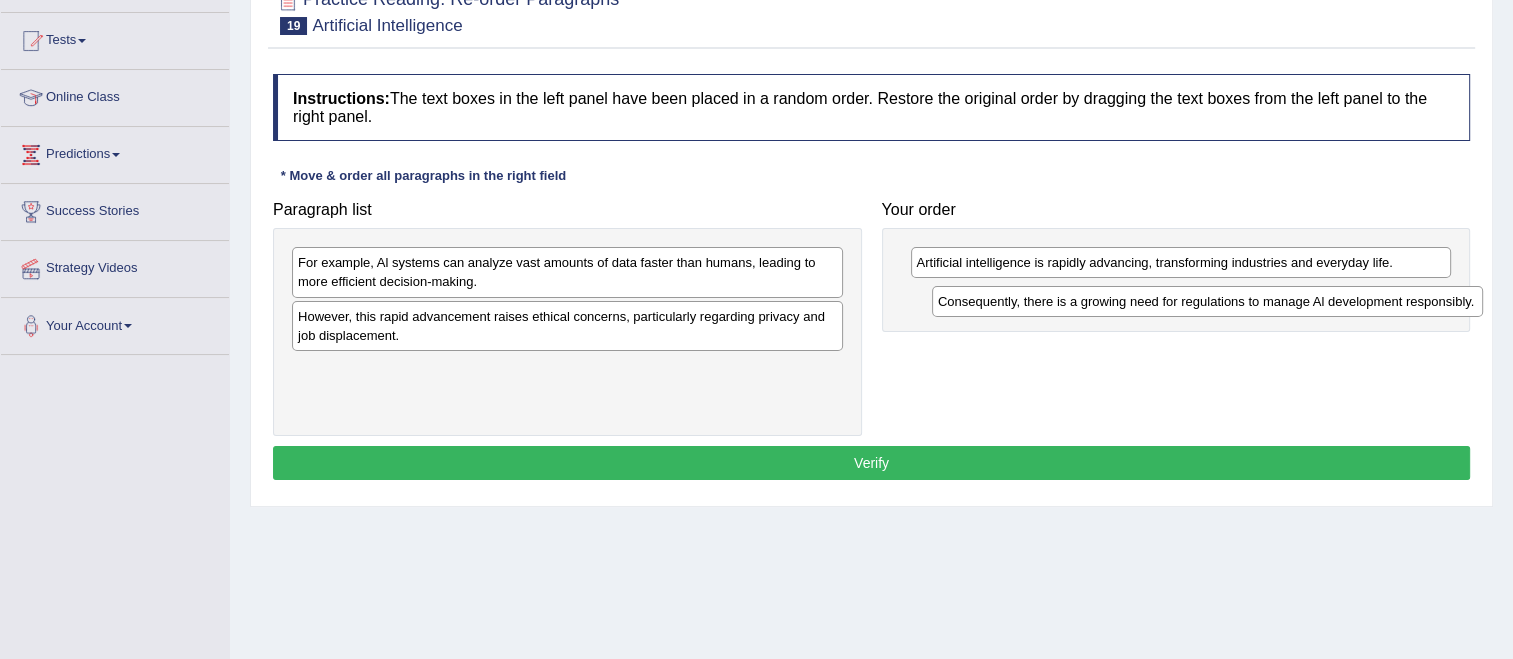 drag, startPoint x: 698, startPoint y: 319, endPoint x: 1338, endPoint y: 305, distance: 640.1531 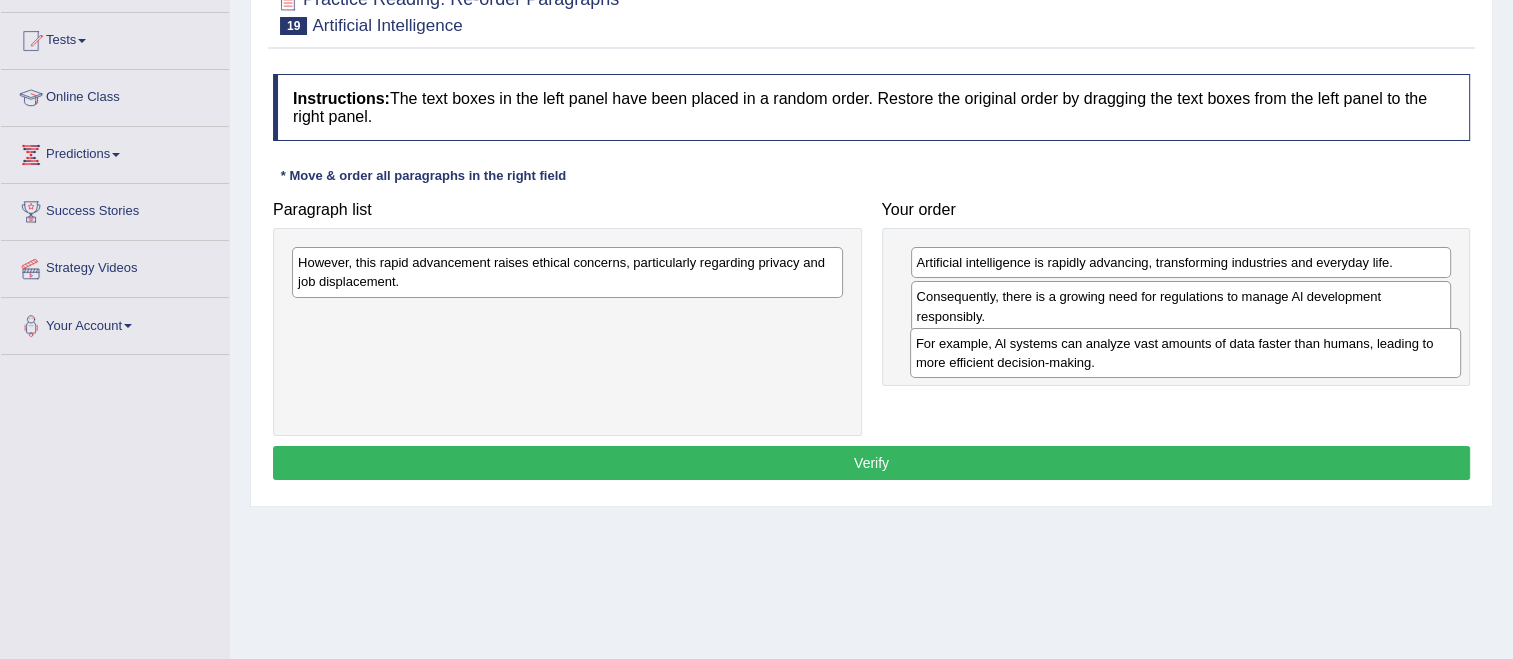 drag, startPoint x: 720, startPoint y: 272, endPoint x: 1341, endPoint y: 353, distance: 626.2603 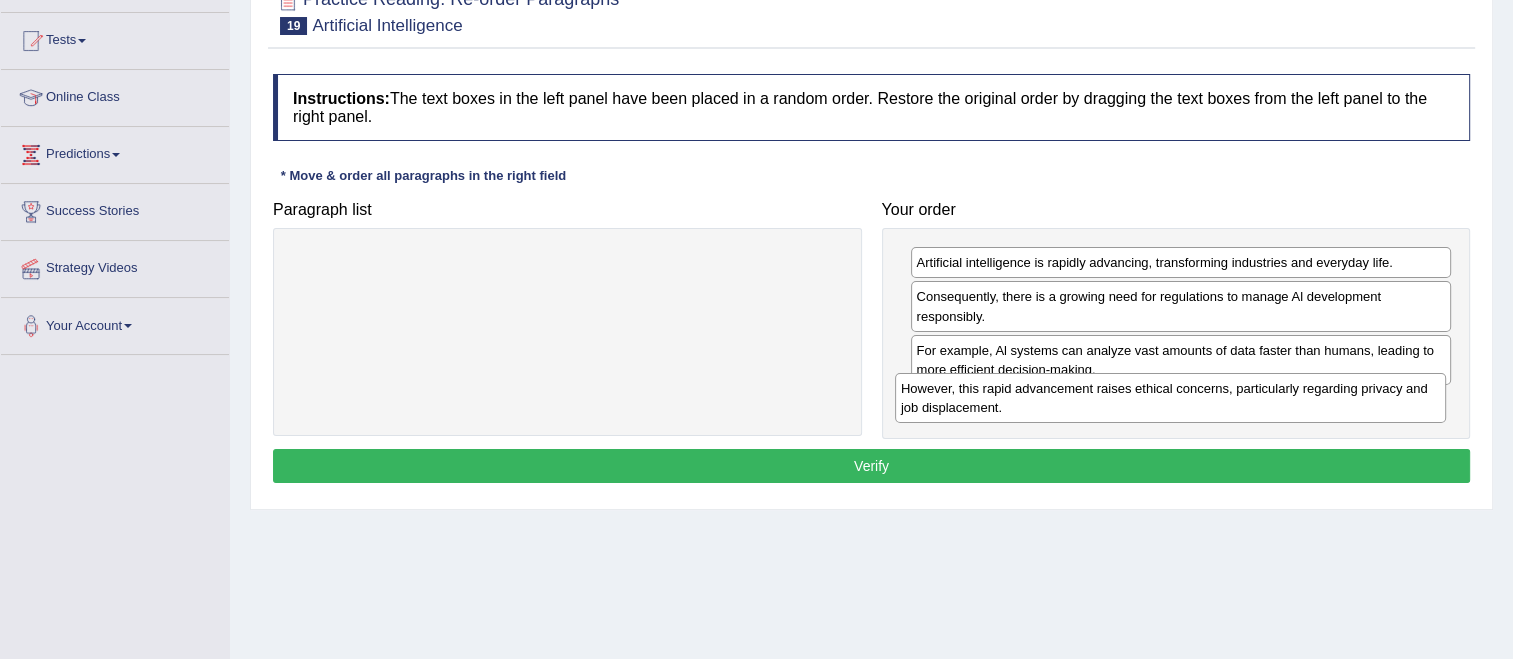 drag, startPoint x: 782, startPoint y: 271, endPoint x: 1399, endPoint y: 397, distance: 629.7341 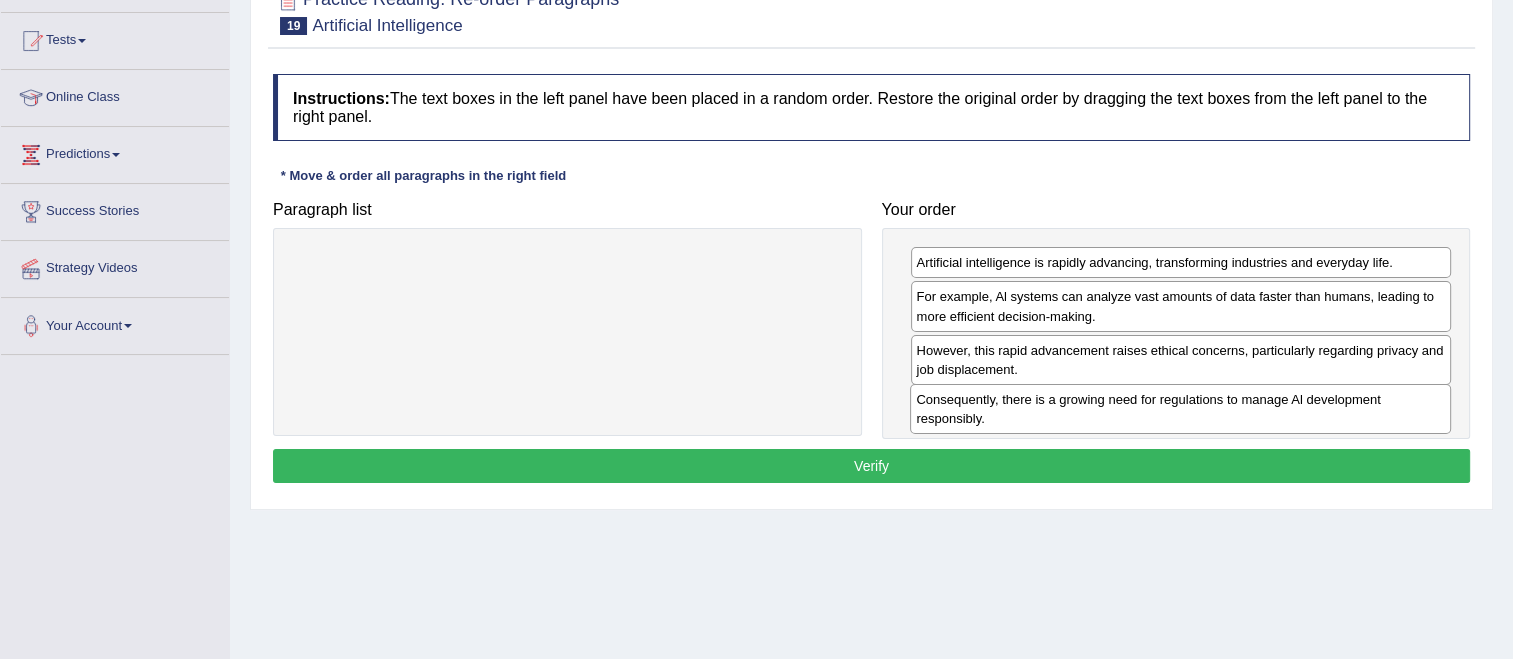 drag, startPoint x: 1078, startPoint y: 302, endPoint x: 1074, endPoint y: 395, distance: 93.08598 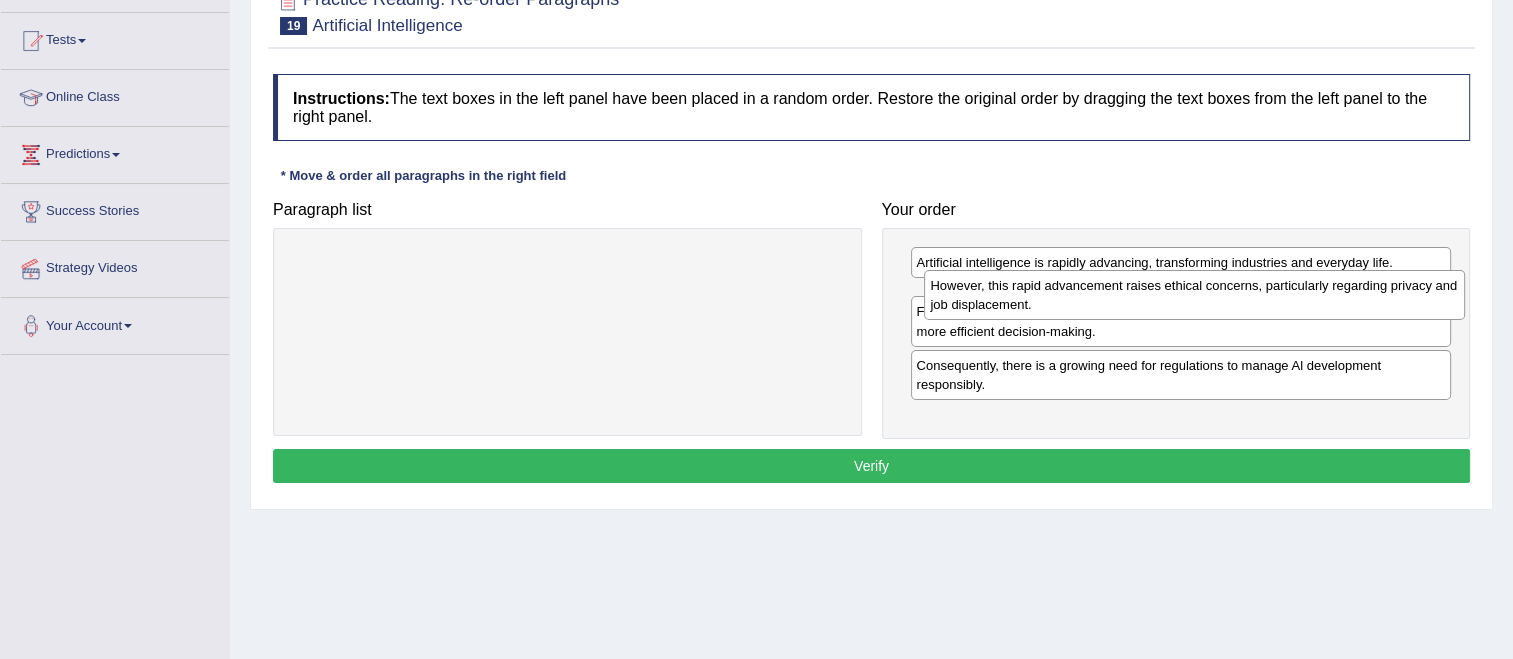 drag, startPoint x: 1071, startPoint y: 357, endPoint x: 1085, endPoint y: 293, distance: 65.51336 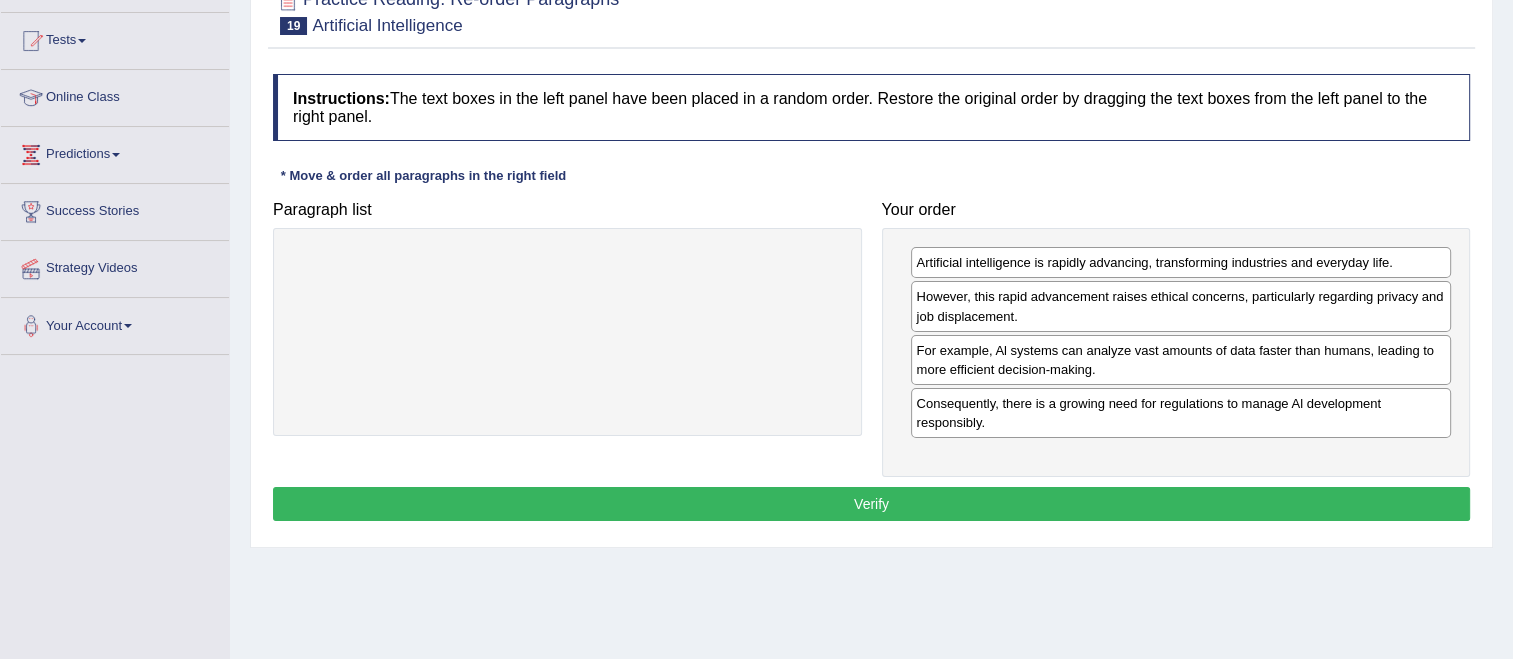 click on "Verify" at bounding box center (871, 504) 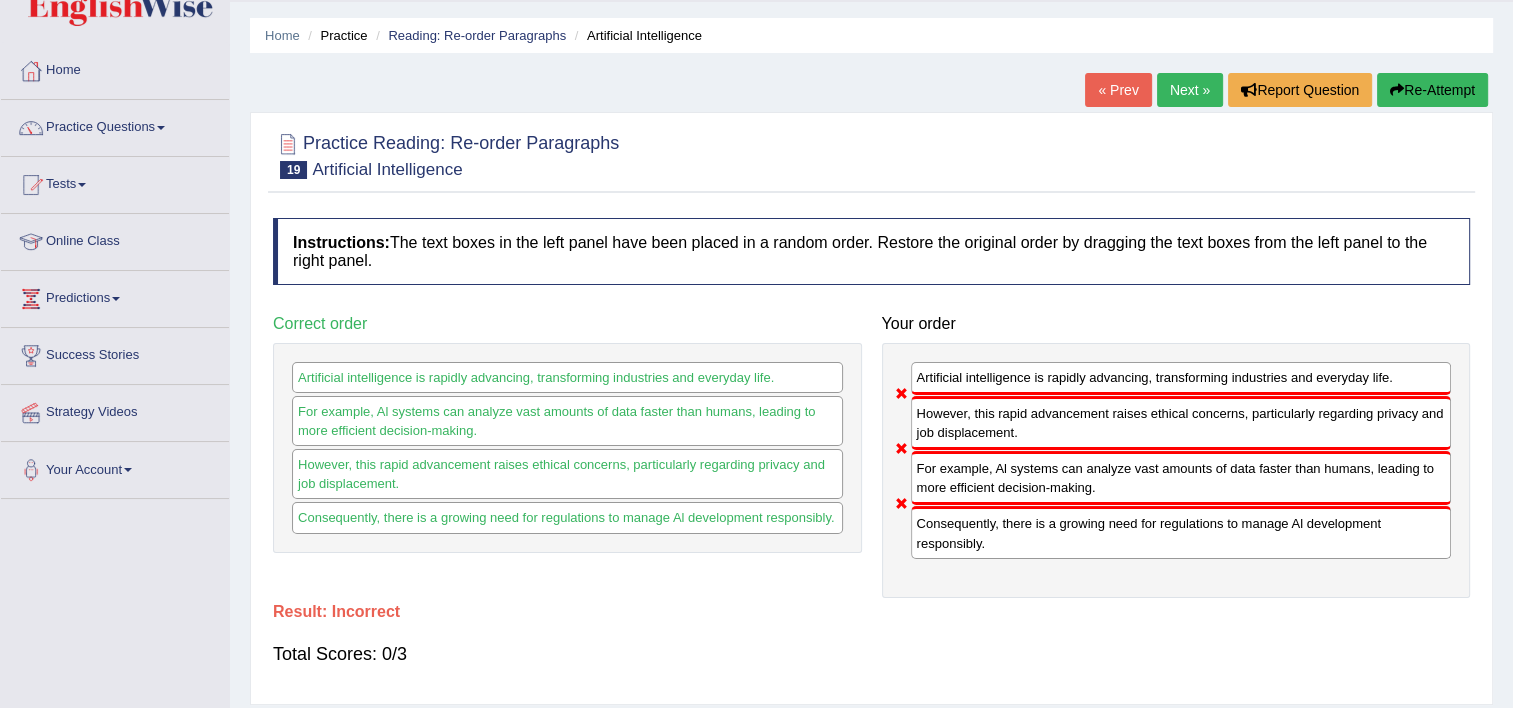 scroll, scrollTop: 0, scrollLeft: 0, axis: both 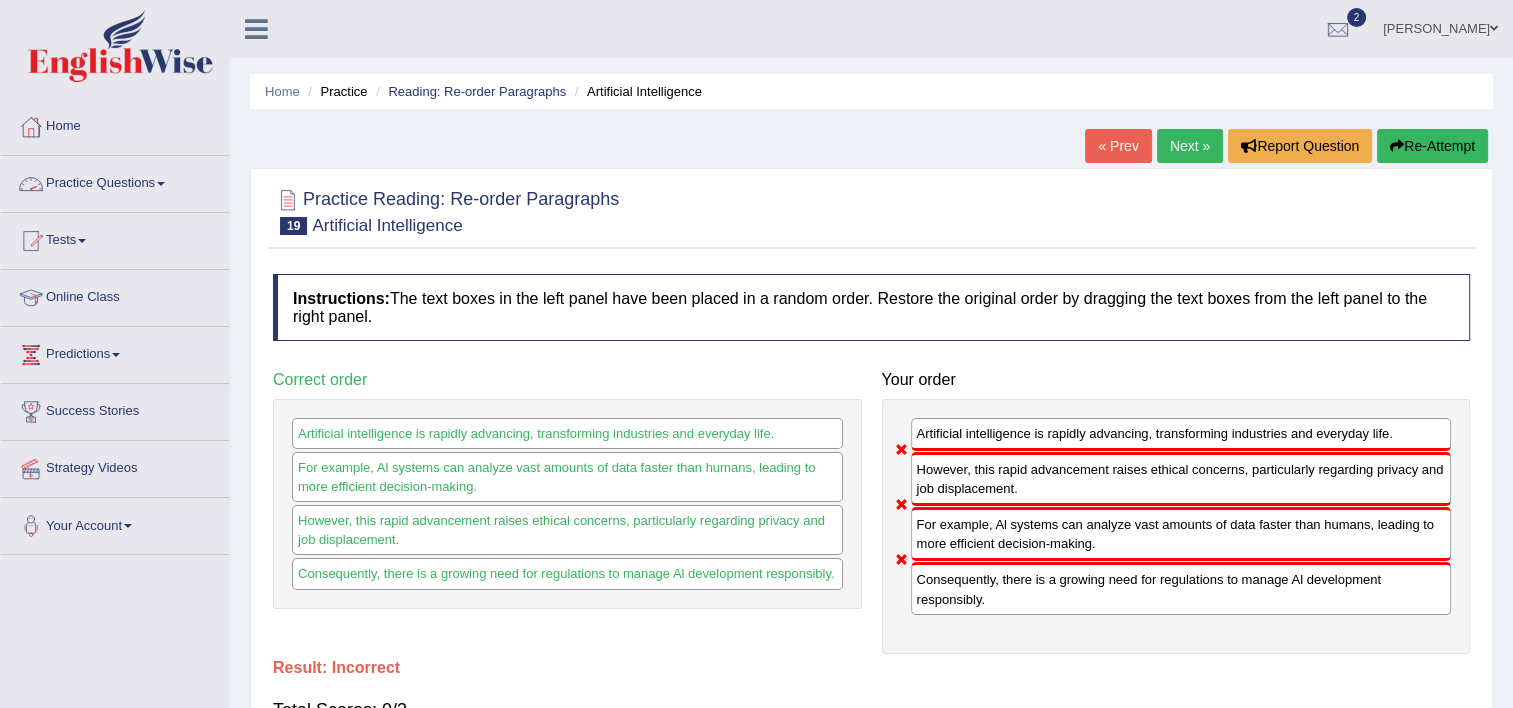 click at bounding box center (31, 184) 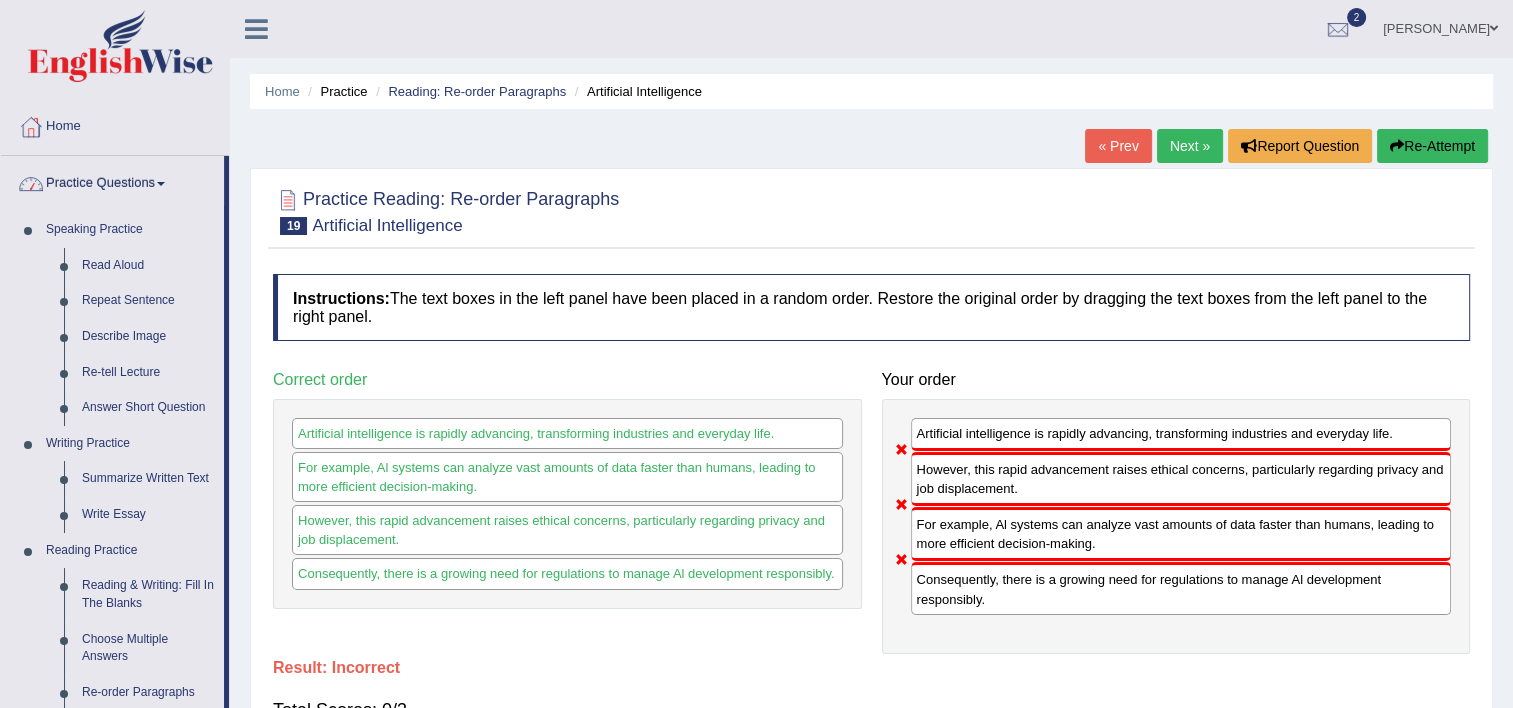 click on "Practice Questions" at bounding box center [112, 181] 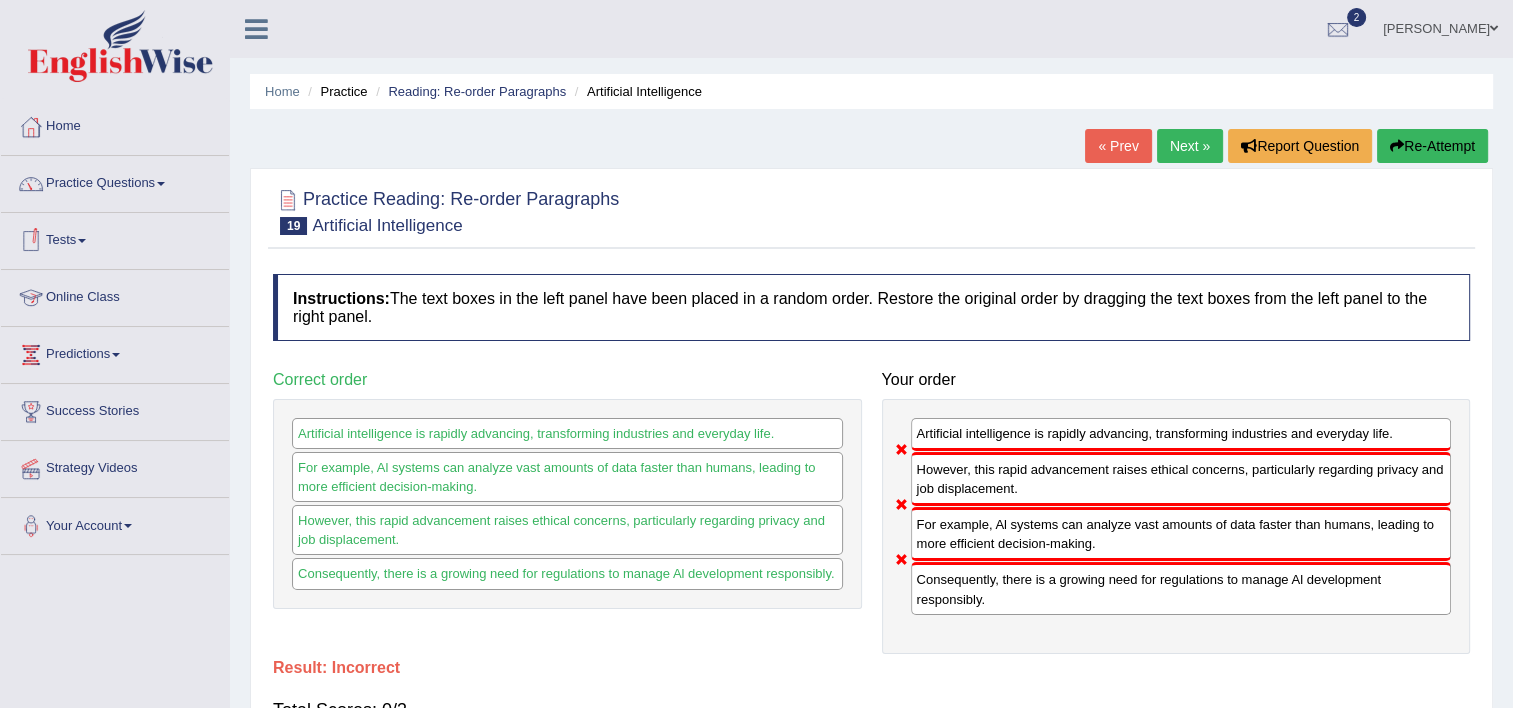 click on "Tests" at bounding box center (115, 238) 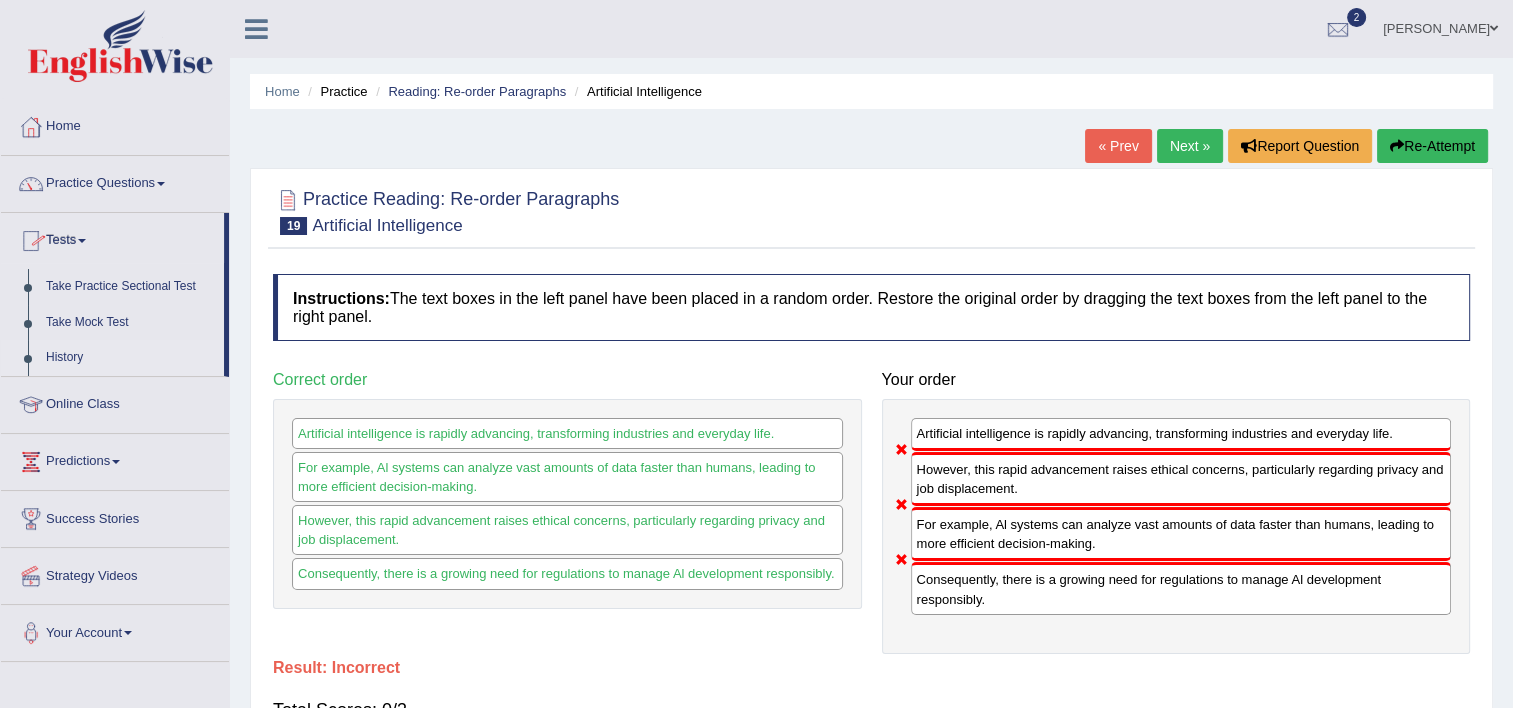 click on "History" at bounding box center [130, 358] 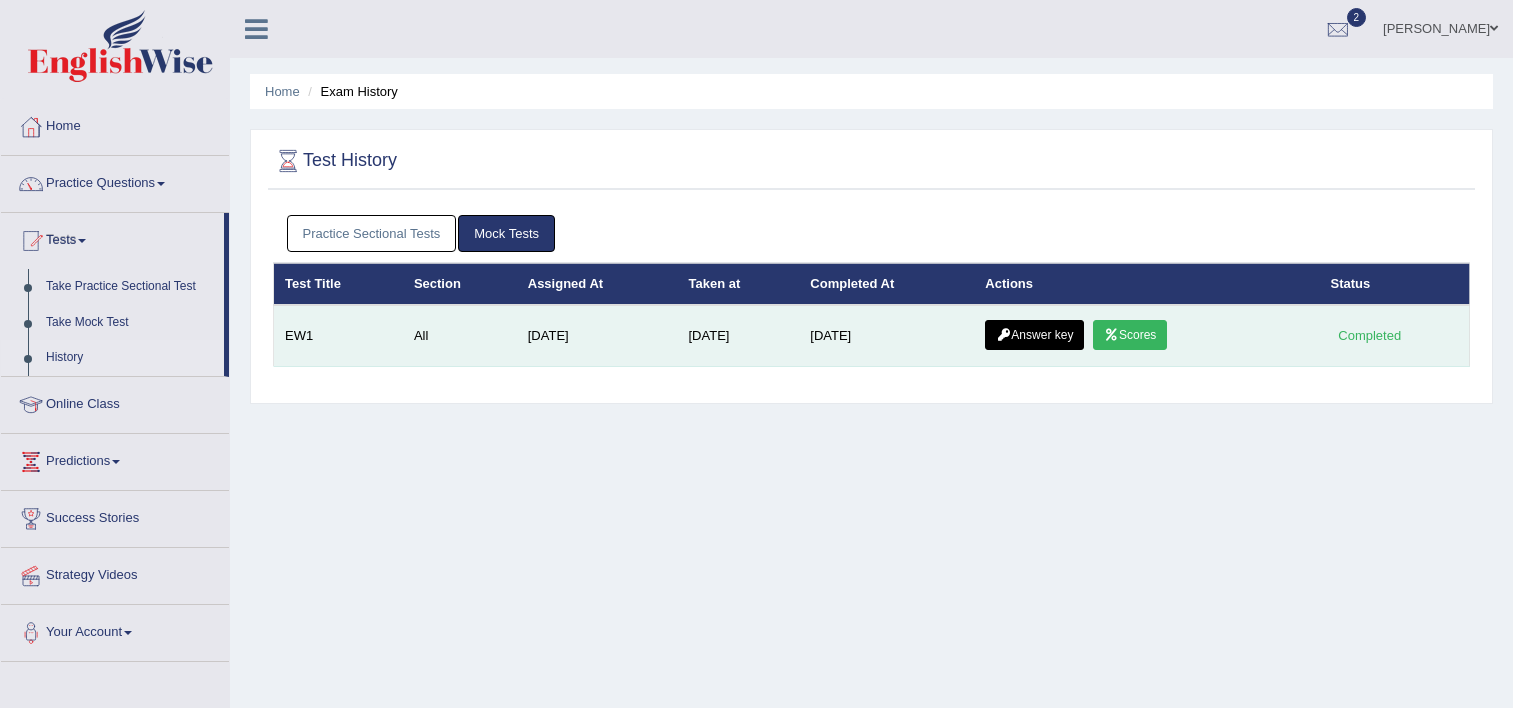 scroll, scrollTop: 0, scrollLeft: 0, axis: both 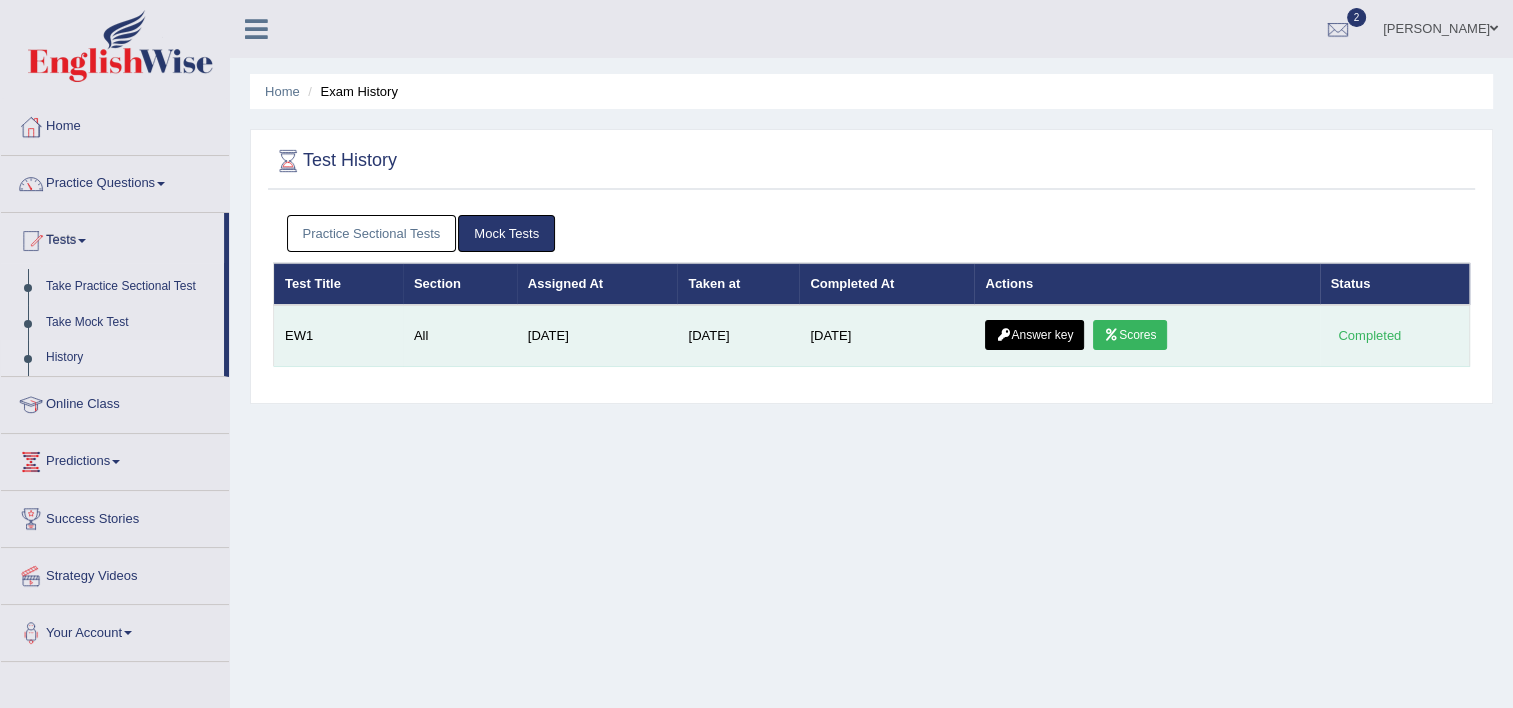 click on "Answer key" at bounding box center (1034, 335) 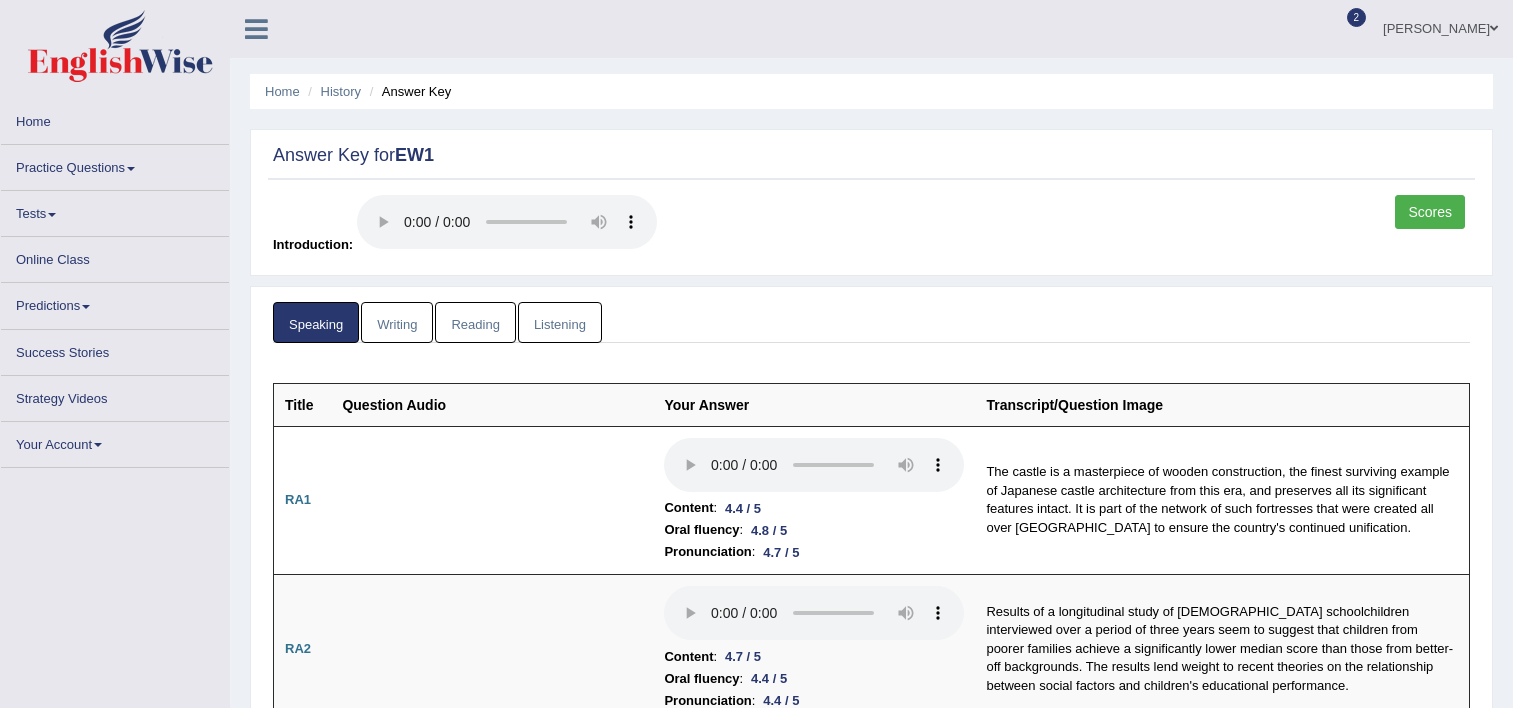 scroll, scrollTop: 0, scrollLeft: 0, axis: both 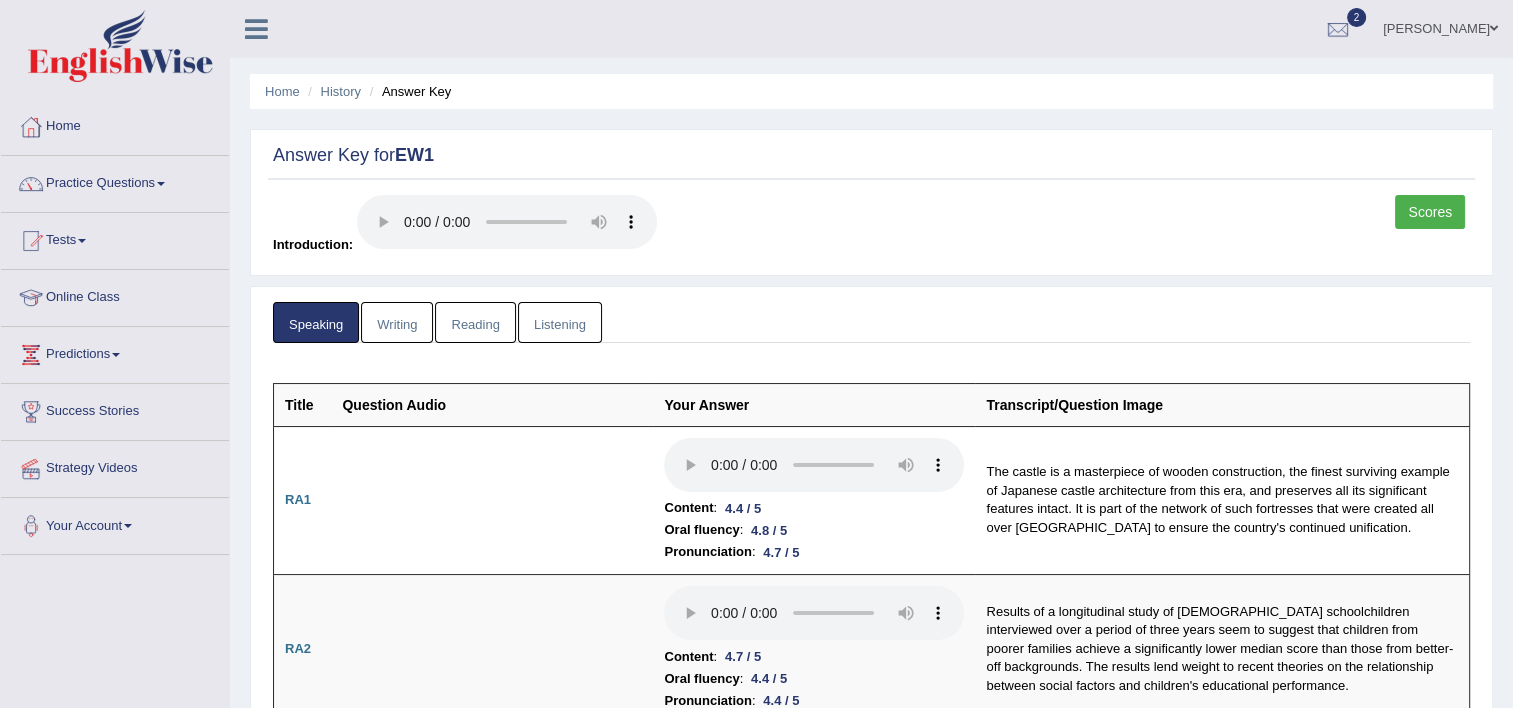 click on "Writing" at bounding box center (397, 322) 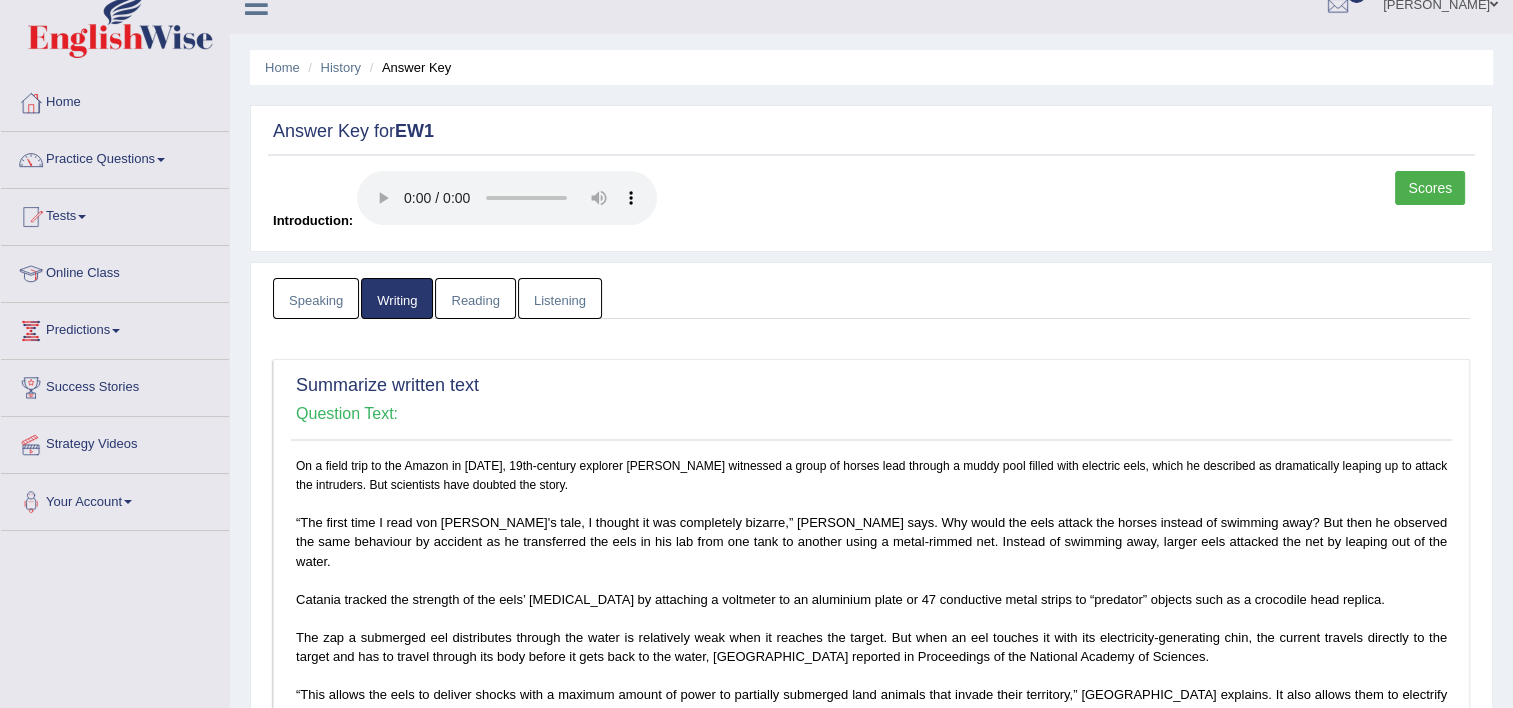 scroll, scrollTop: 0, scrollLeft: 0, axis: both 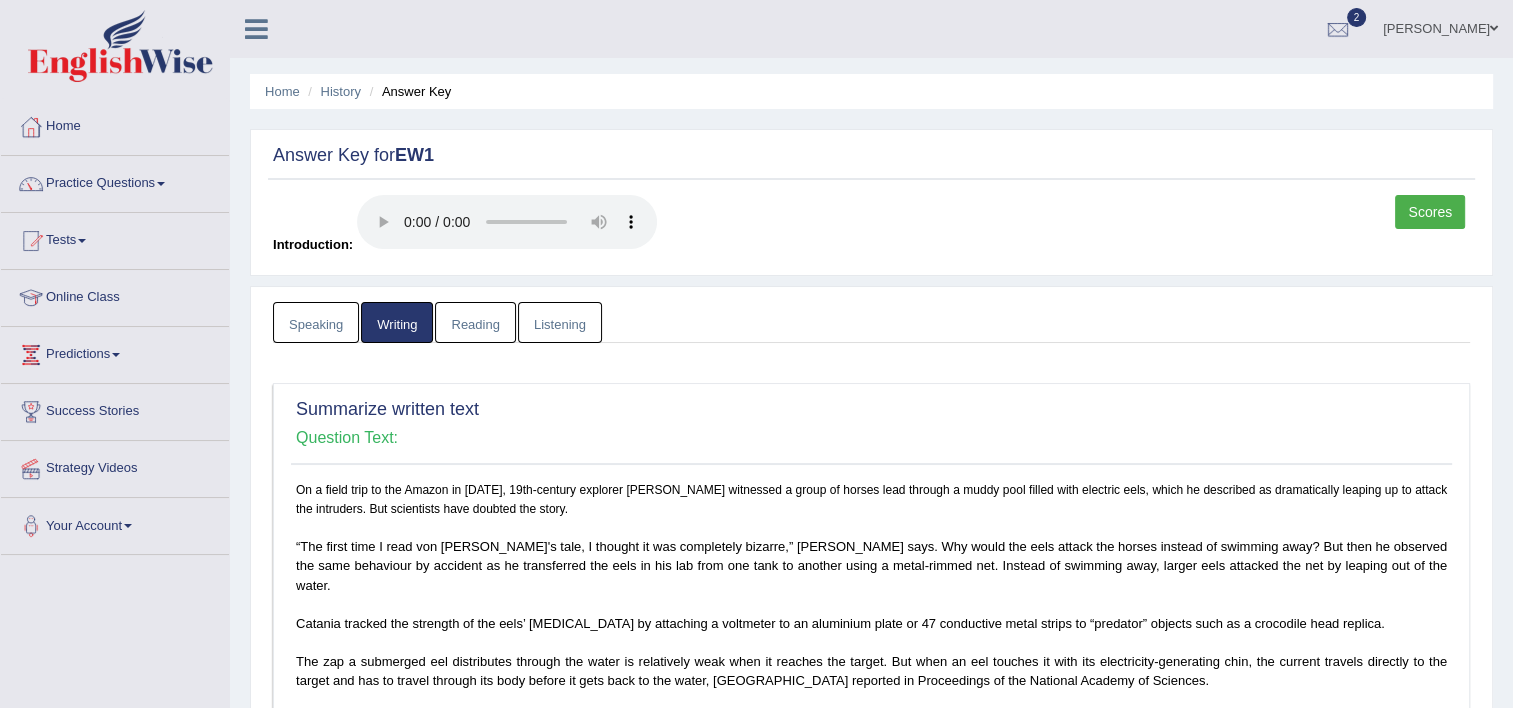 click on "Reading" at bounding box center [475, 322] 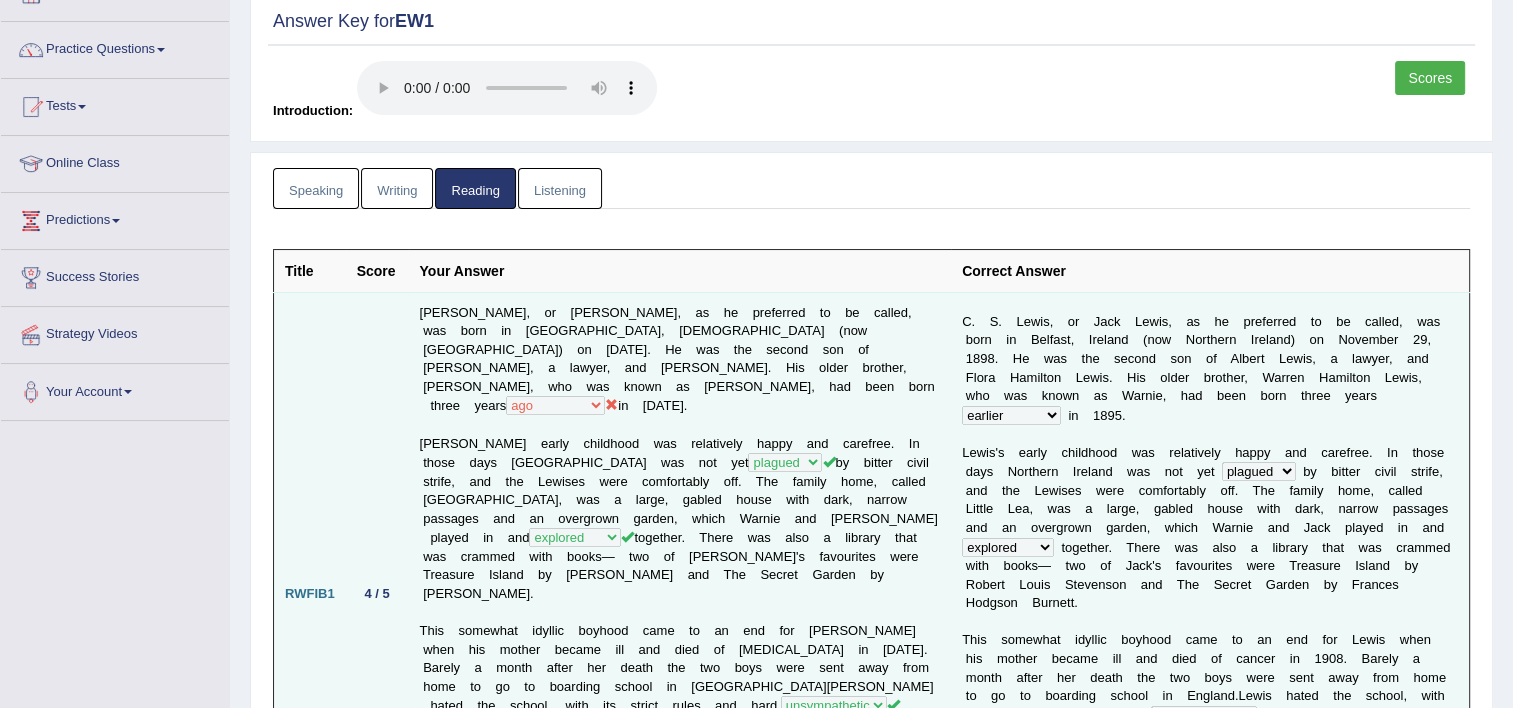scroll, scrollTop: 30, scrollLeft: 0, axis: vertical 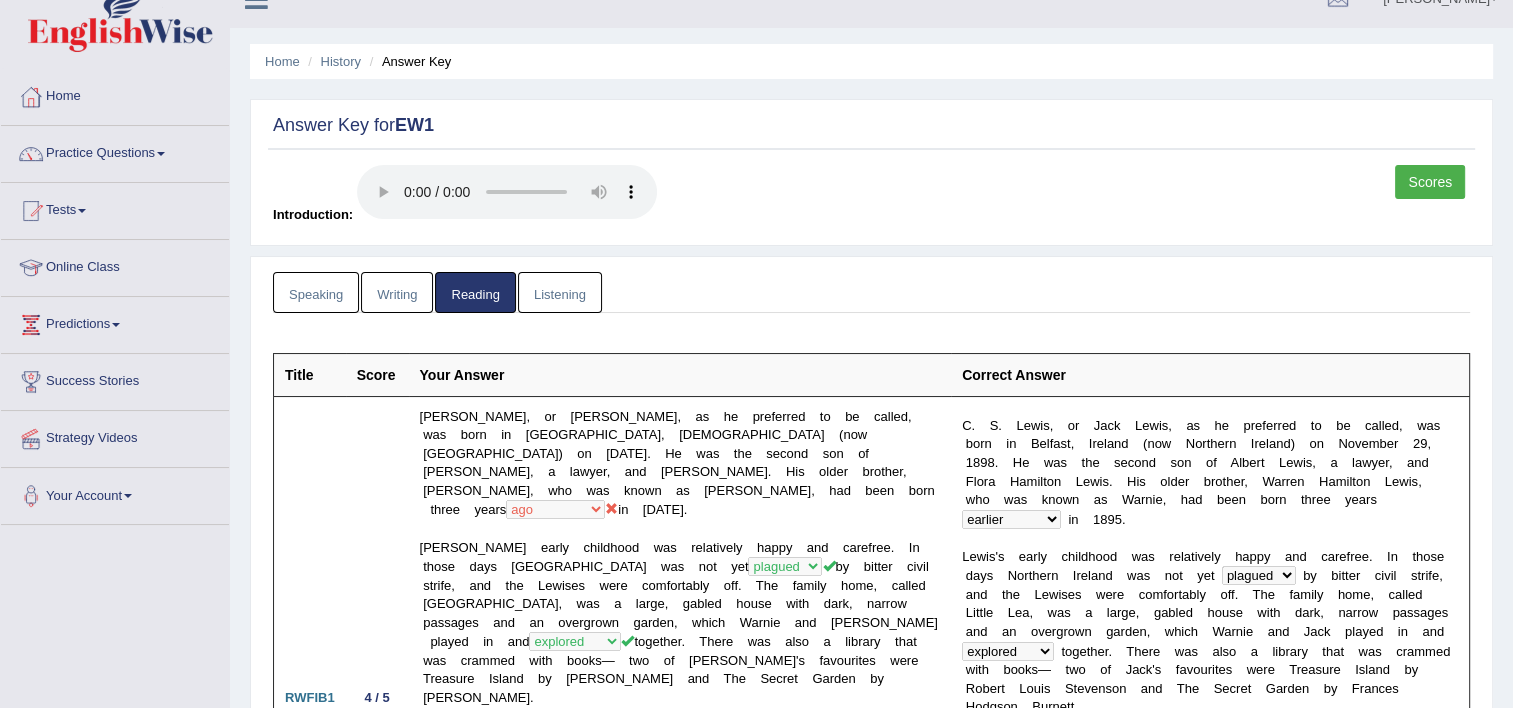click on "Listening" at bounding box center (560, 292) 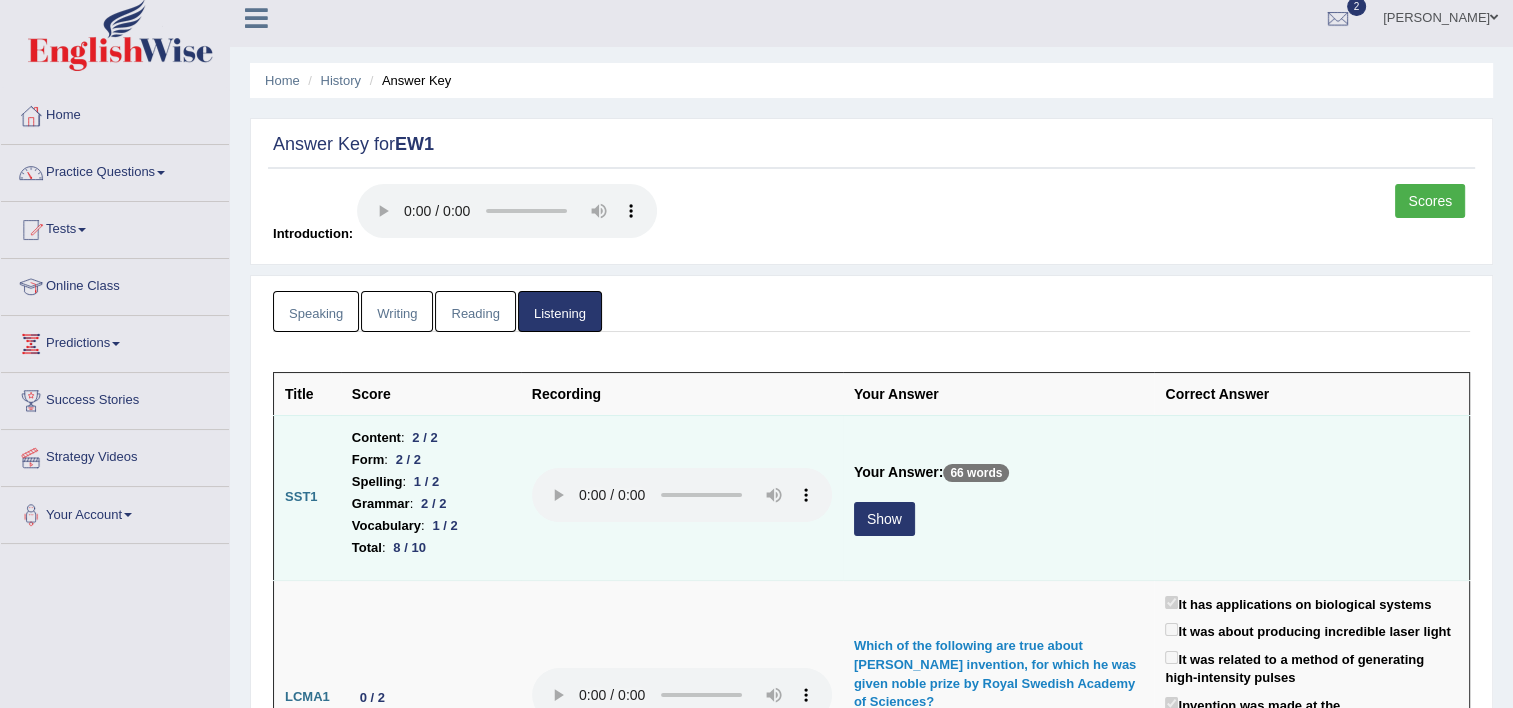 scroll, scrollTop: 0, scrollLeft: 0, axis: both 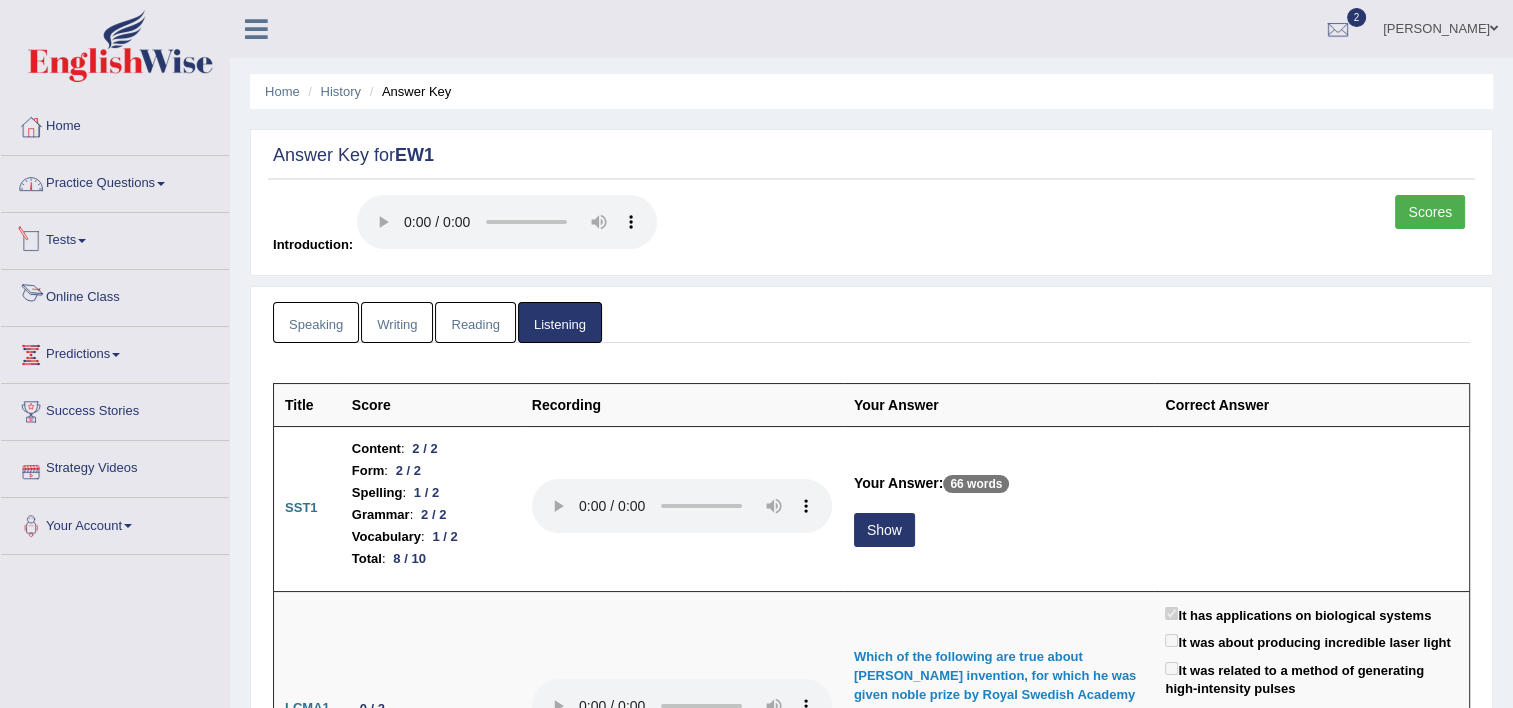 click on "Practice Questions" at bounding box center (115, 181) 